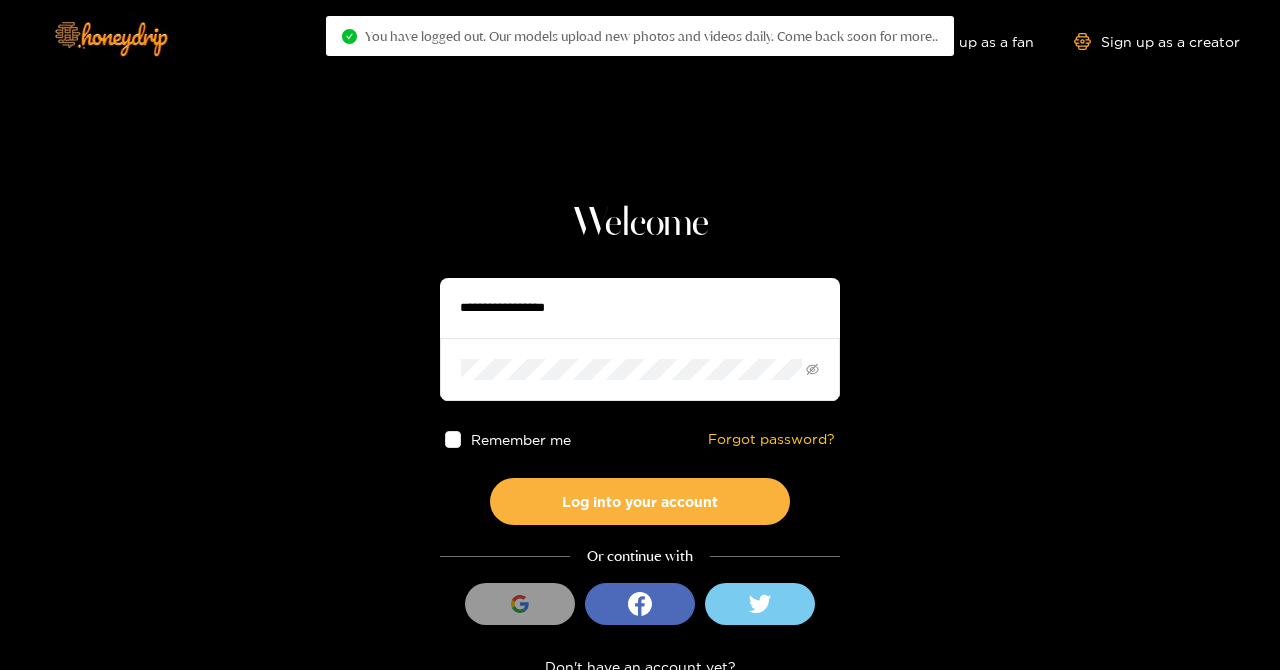 scroll, scrollTop: 0, scrollLeft: 0, axis: both 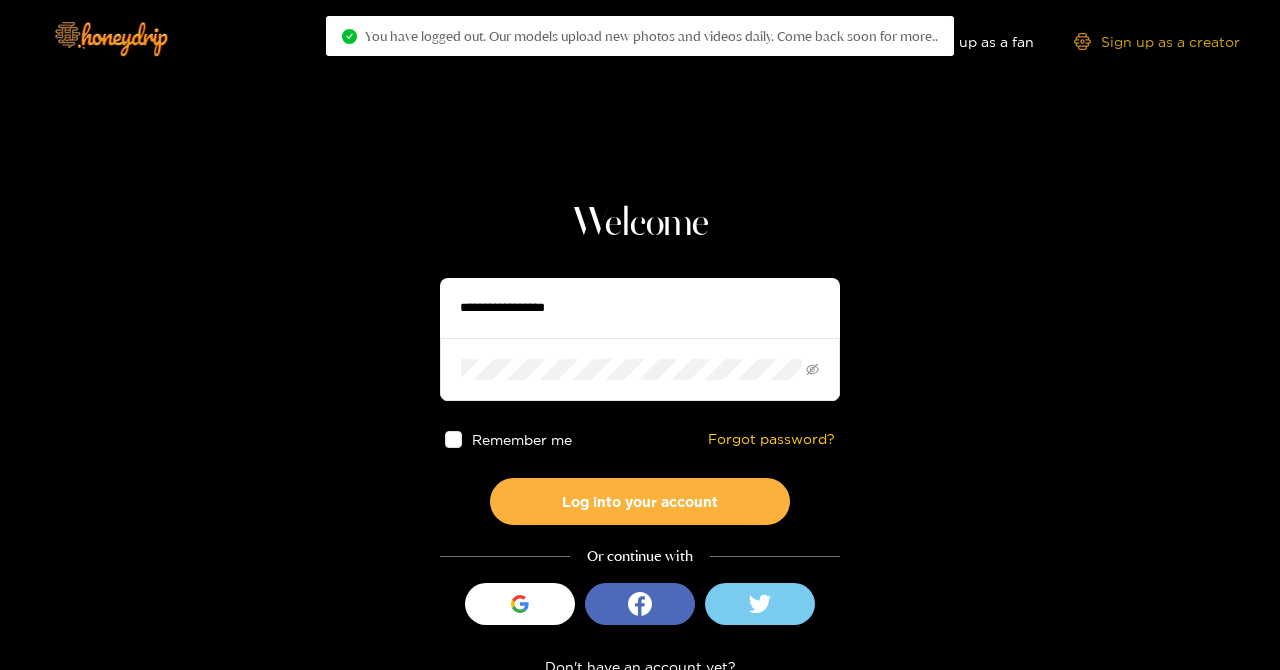 click on "Sign up as a creator" at bounding box center [1157, 41] 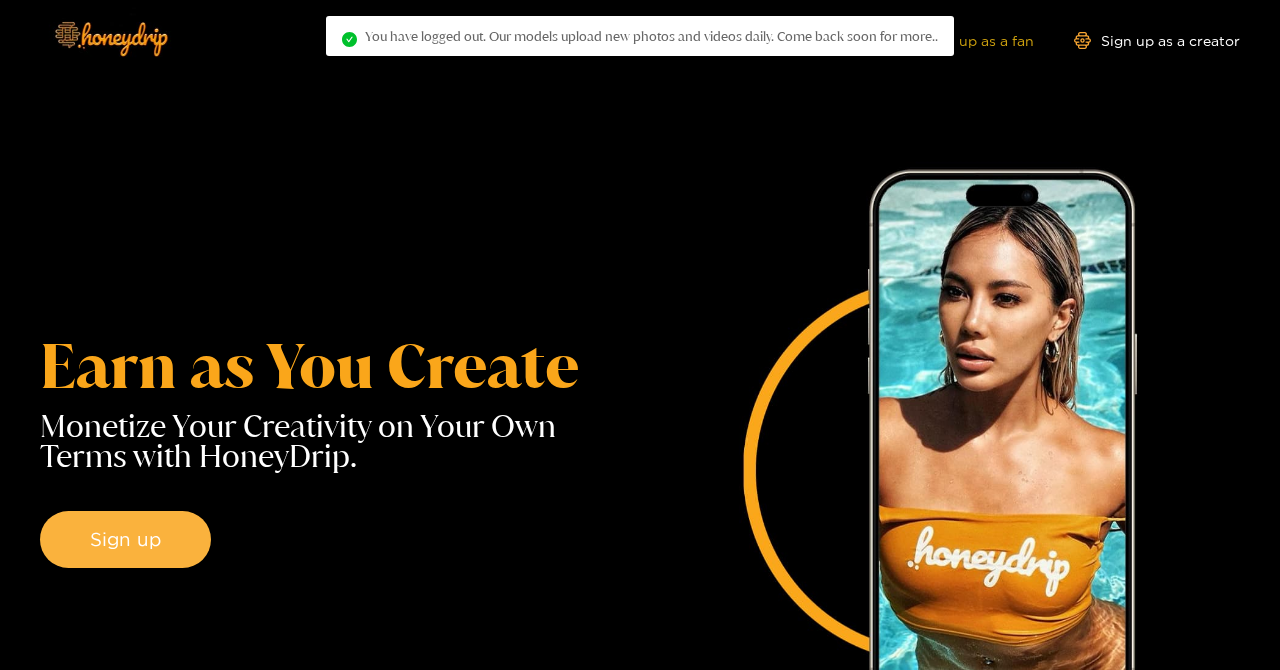 click on "Sign up as a fan" at bounding box center (965, 40) 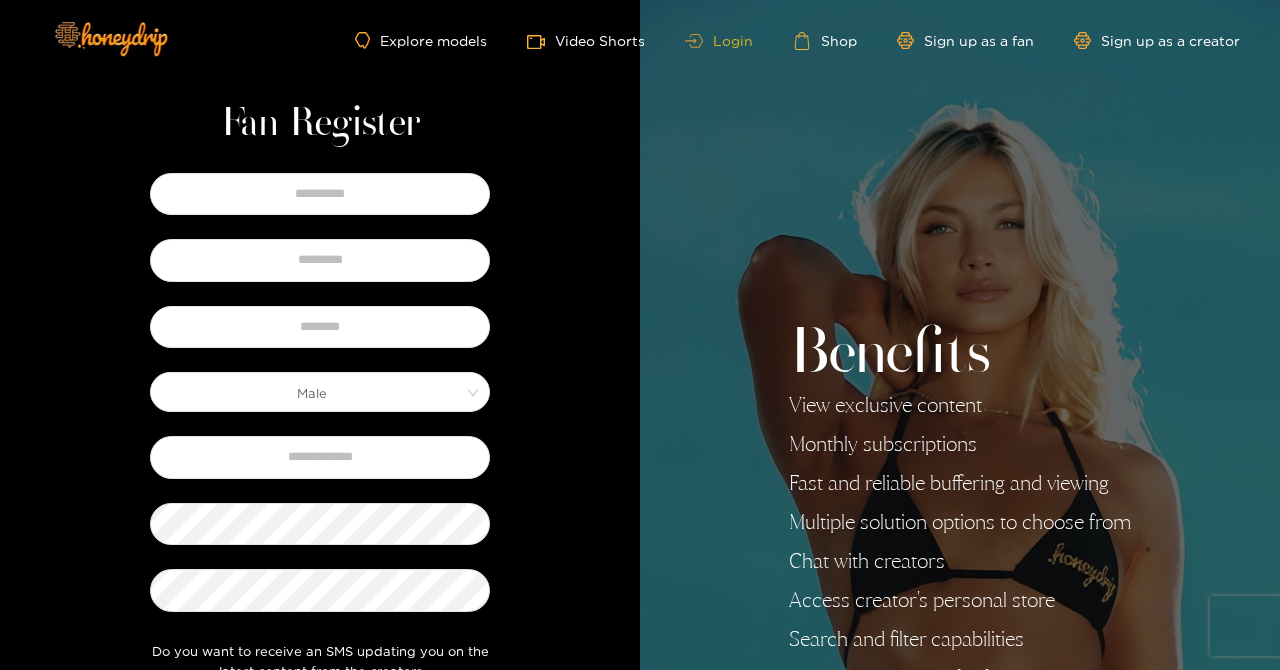 click on "Login" at bounding box center [719, 40] 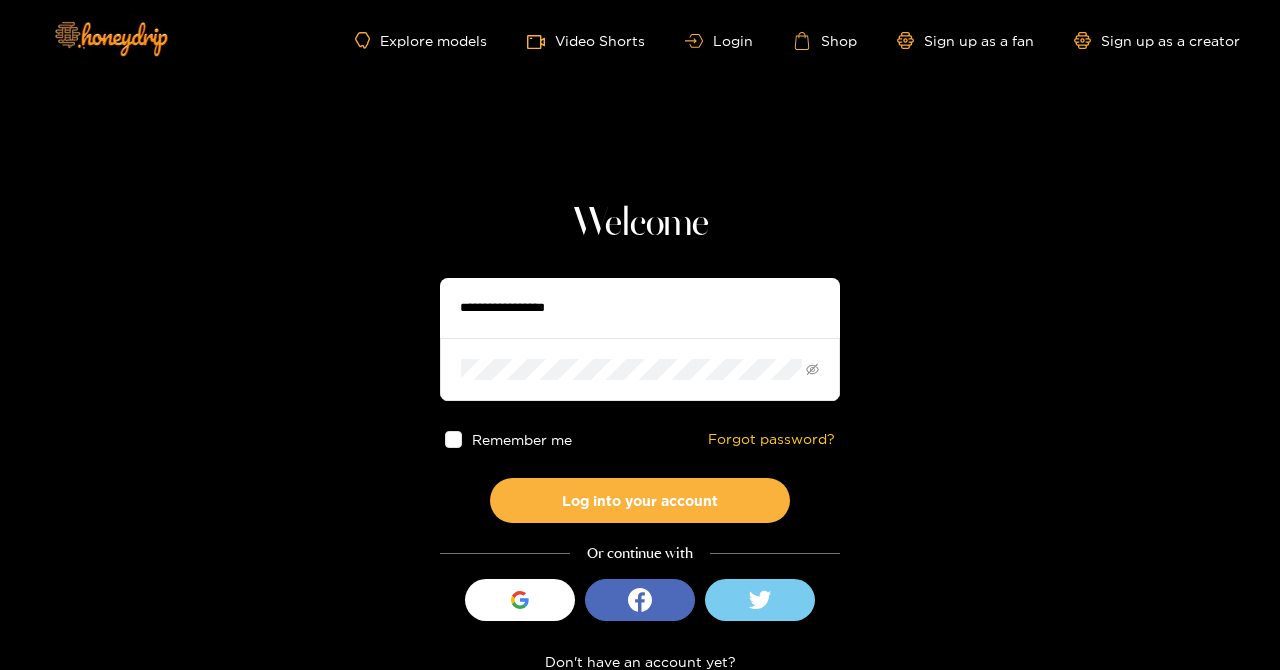 click at bounding box center [640, 308] 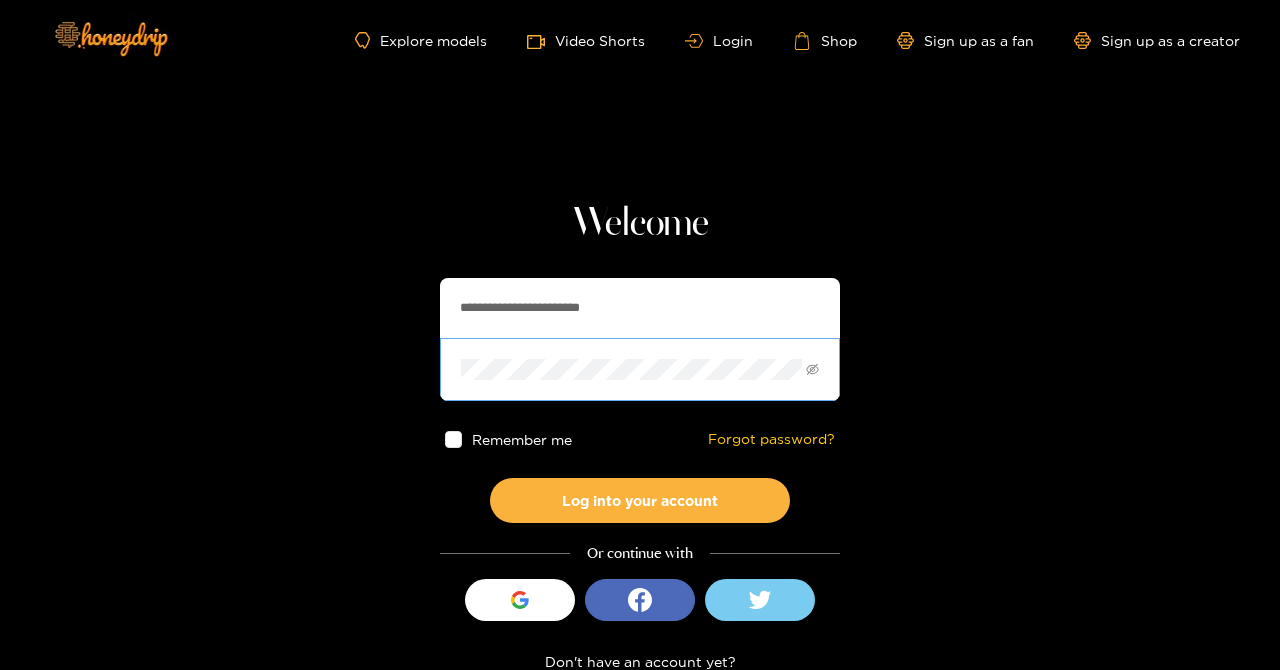 type on "**********" 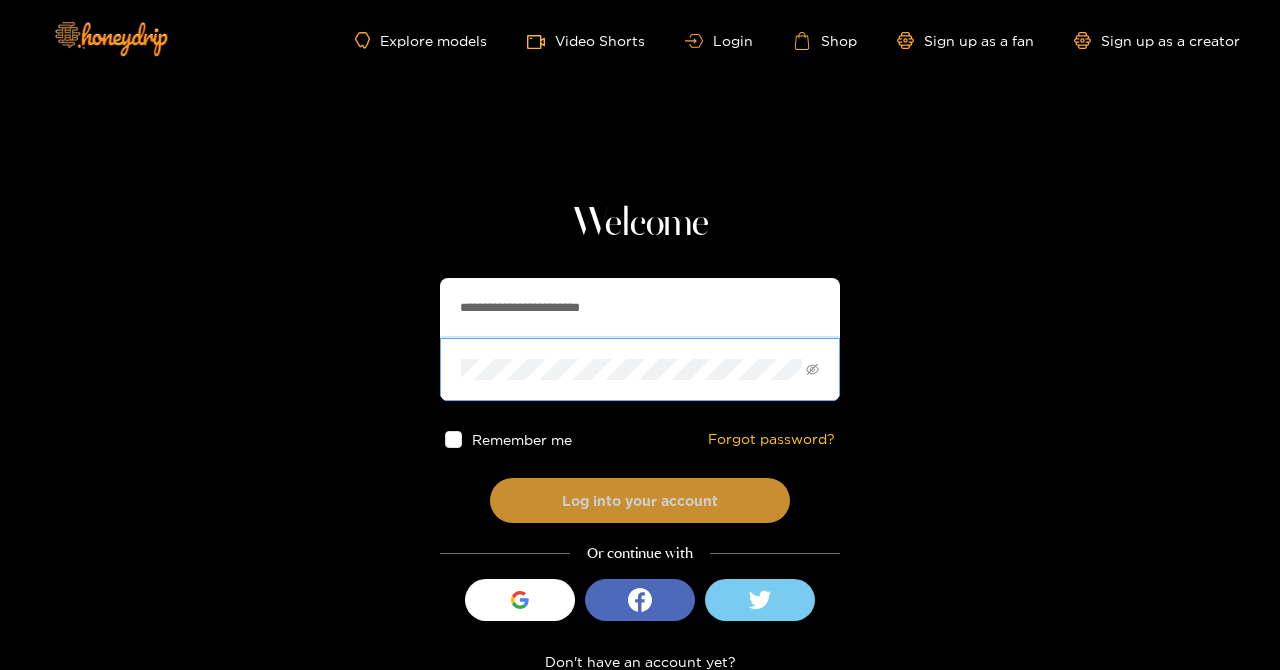 click on "Log into your account" at bounding box center (640, 500) 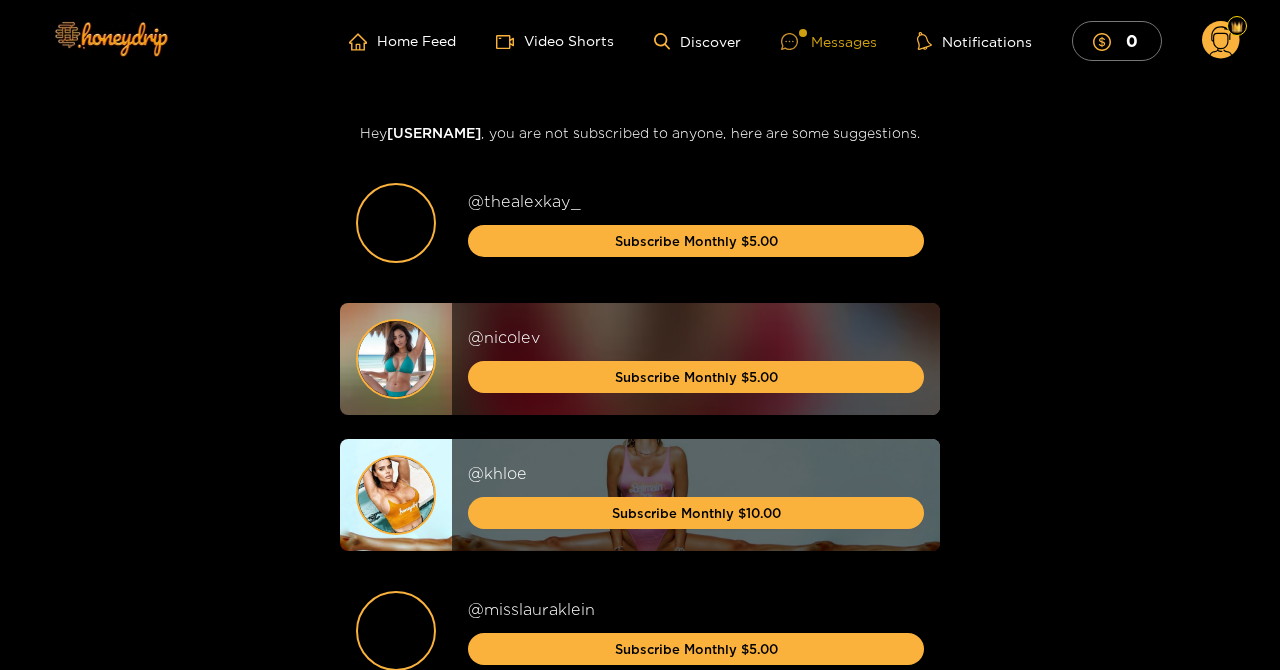 click on "Messages" at bounding box center [829, 41] 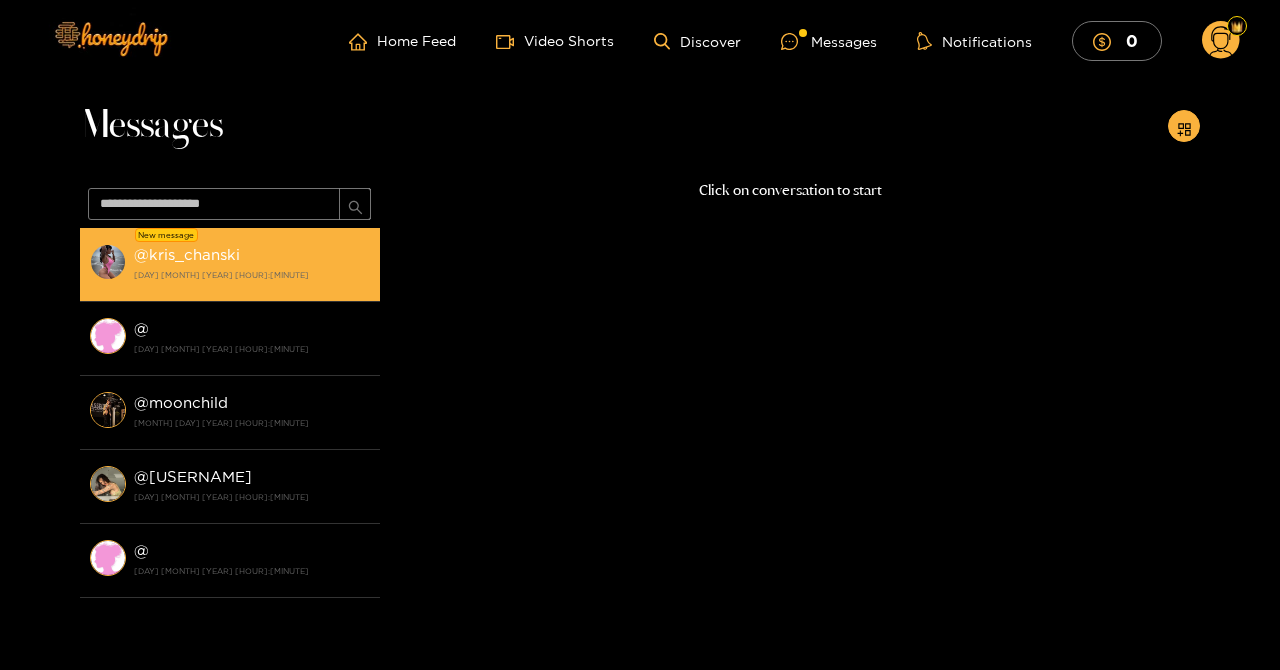 click on "@ kris_chanski" at bounding box center [187, 254] 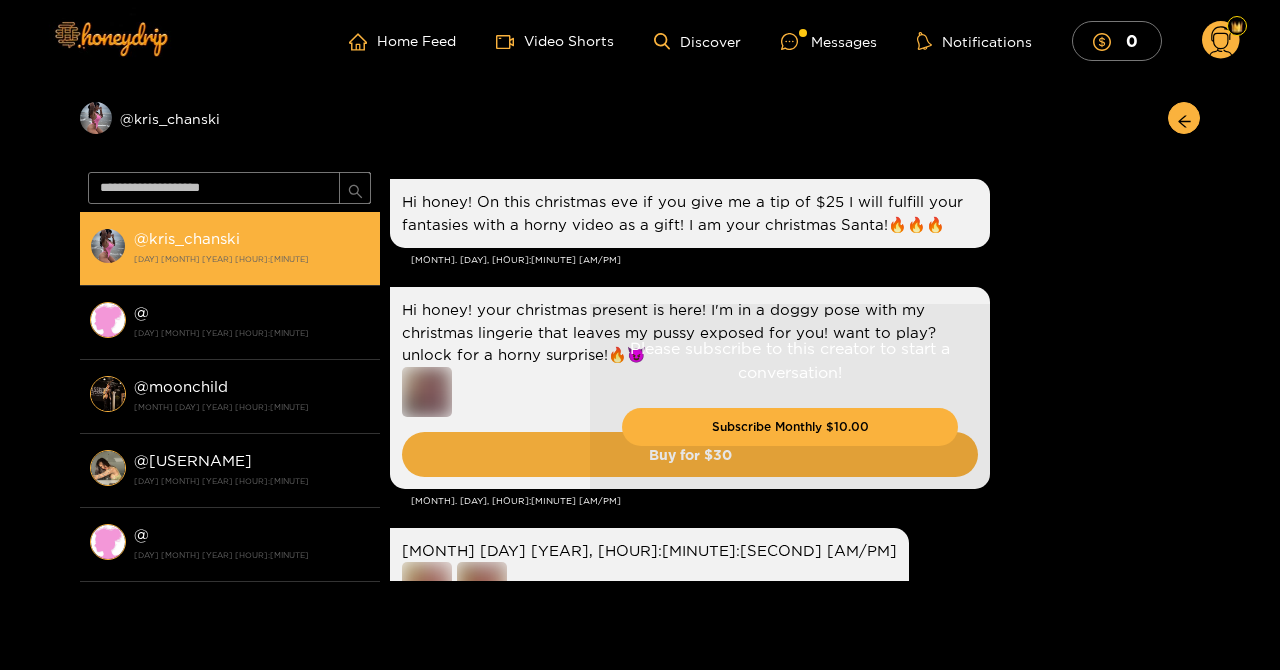 scroll, scrollTop: 3751, scrollLeft: 0, axis: vertical 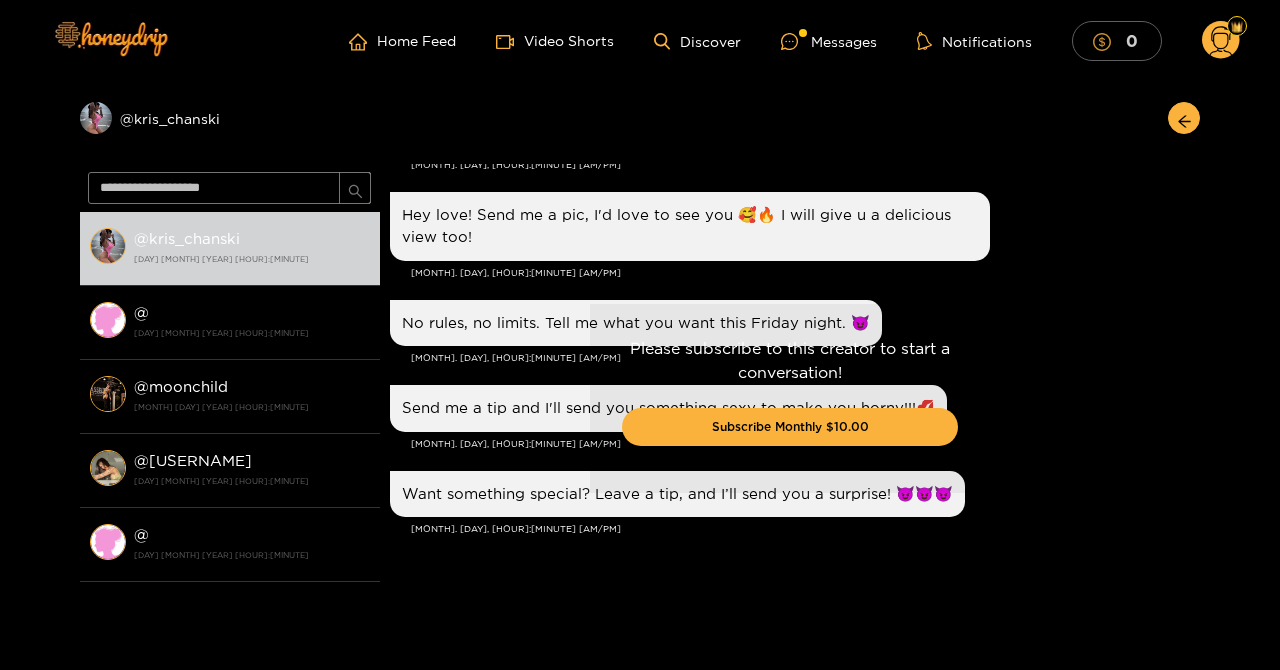 click at bounding box center (1107, 42) 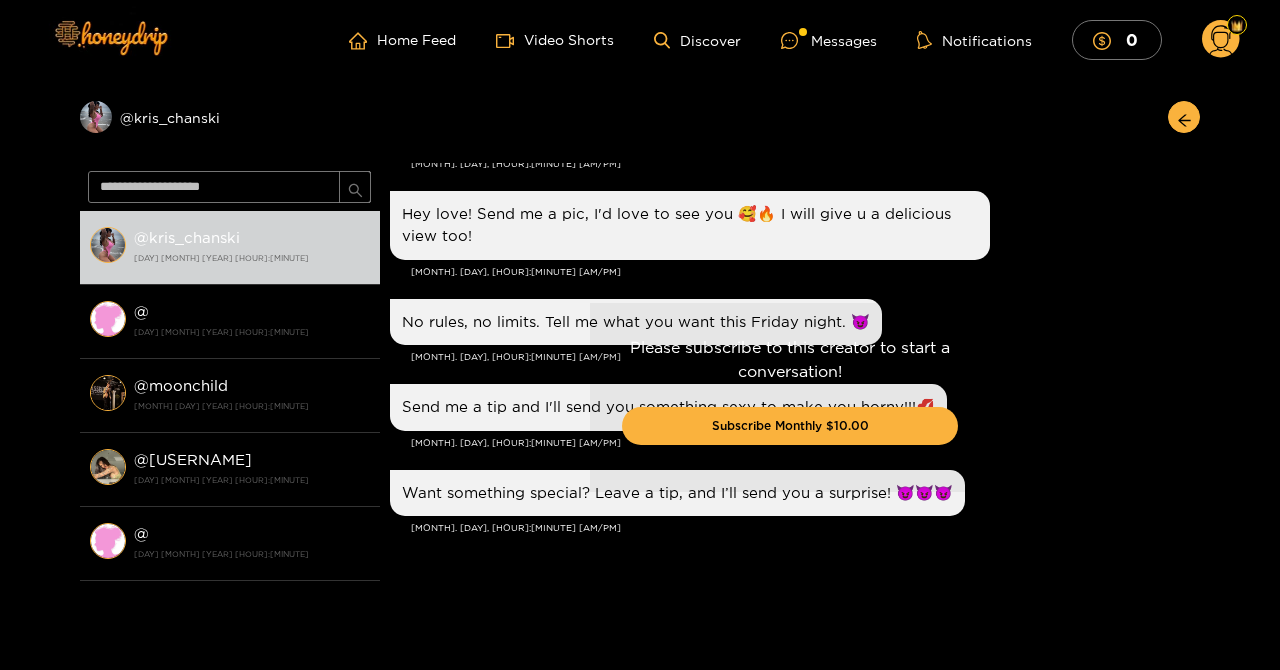 scroll, scrollTop: 0, scrollLeft: 0, axis: both 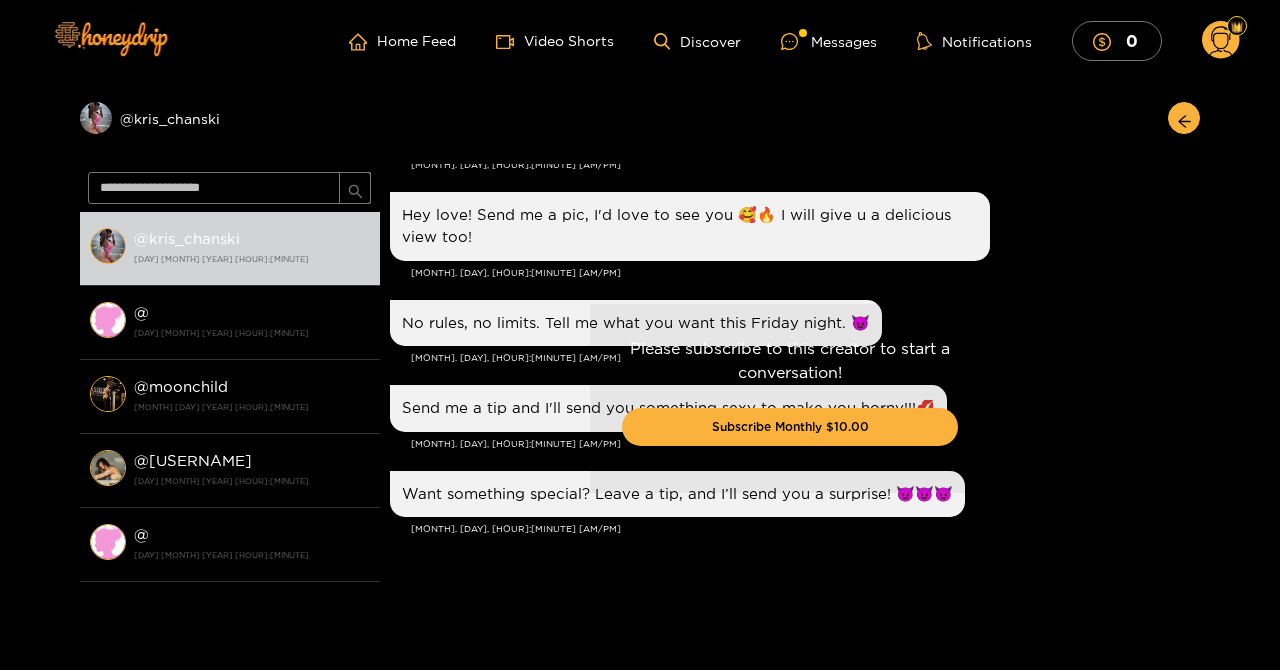 click on "Please subscribe to this creator to start a conversation! Subscribe Monthly $10.00" at bounding box center (790, 398) 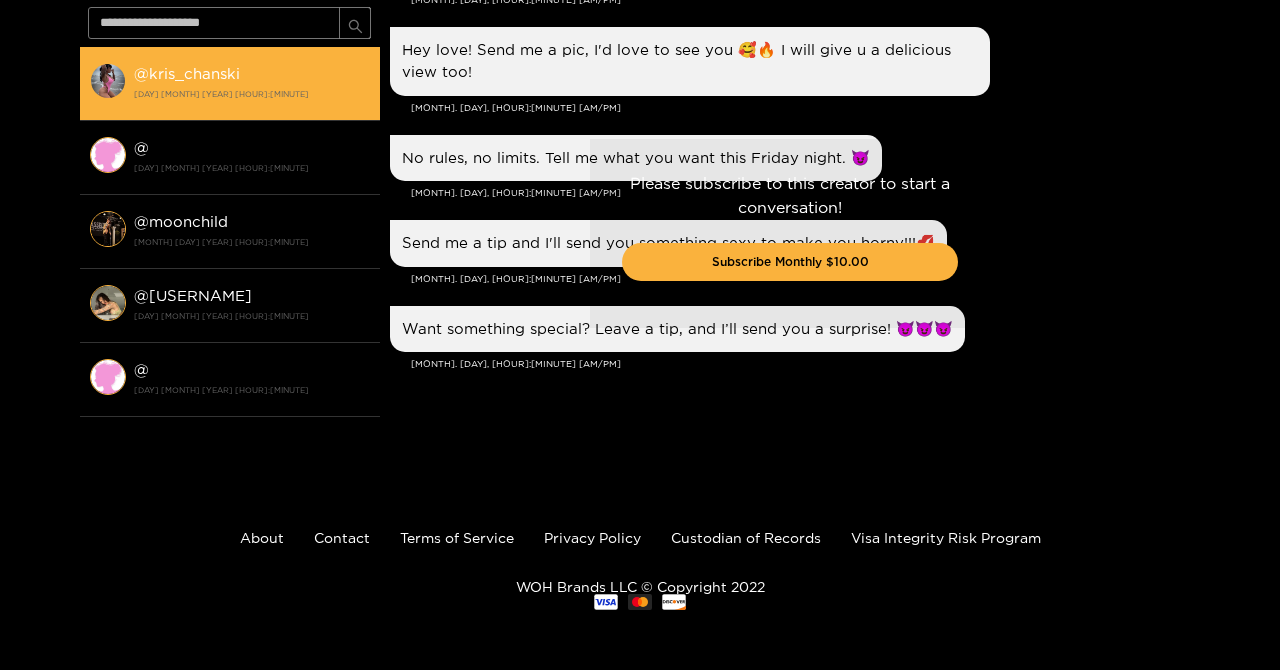 click on "@ [USERNAME] [DAY] [MONTH] [YEAR] [HOUR]:[MINUTE]" at bounding box center [252, 83] 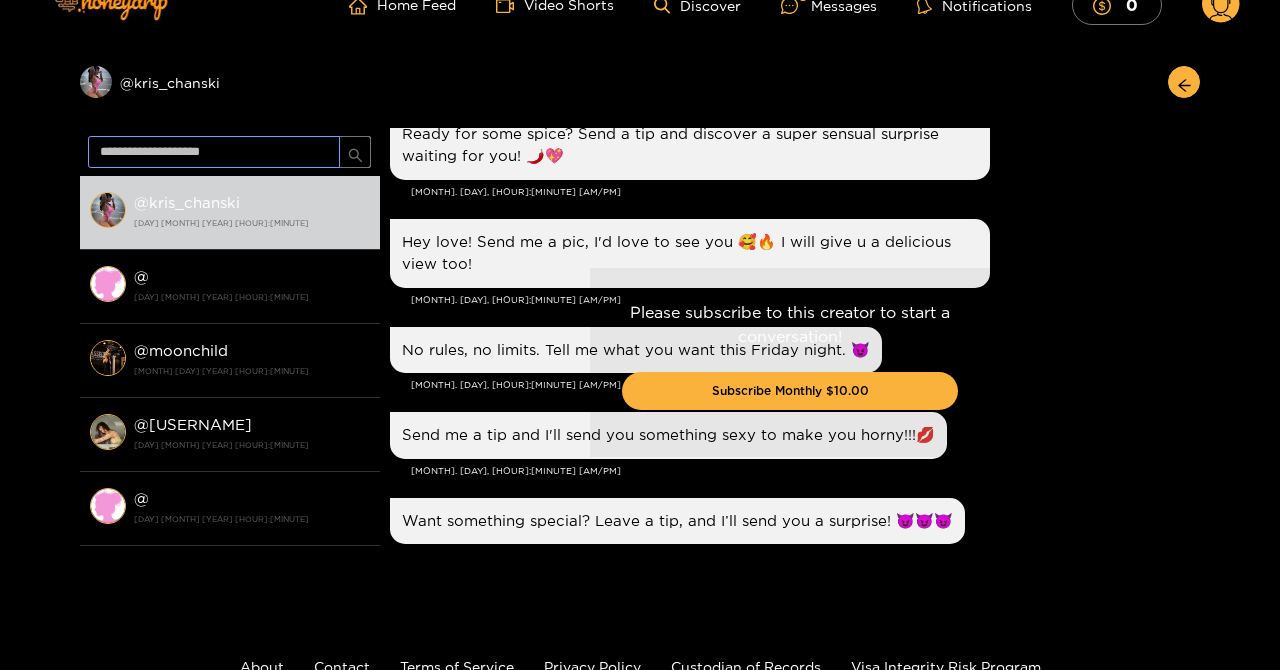 scroll, scrollTop: 0, scrollLeft: 0, axis: both 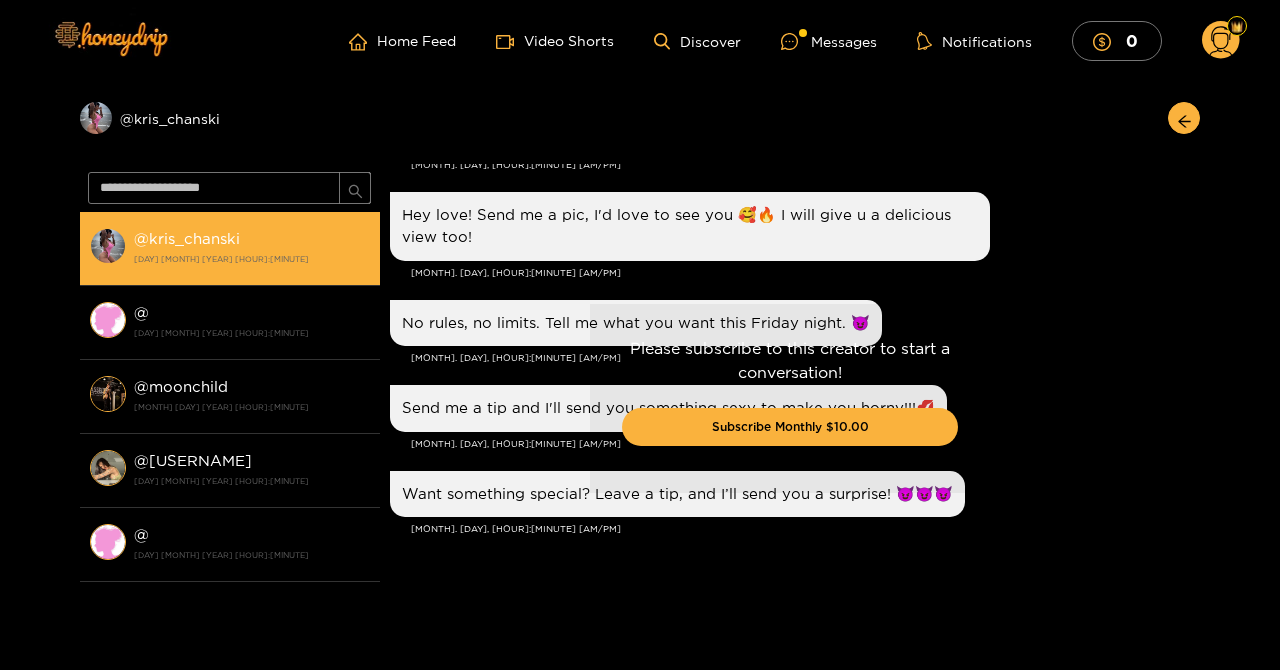click on "@ kris_chanski" at bounding box center (187, 238) 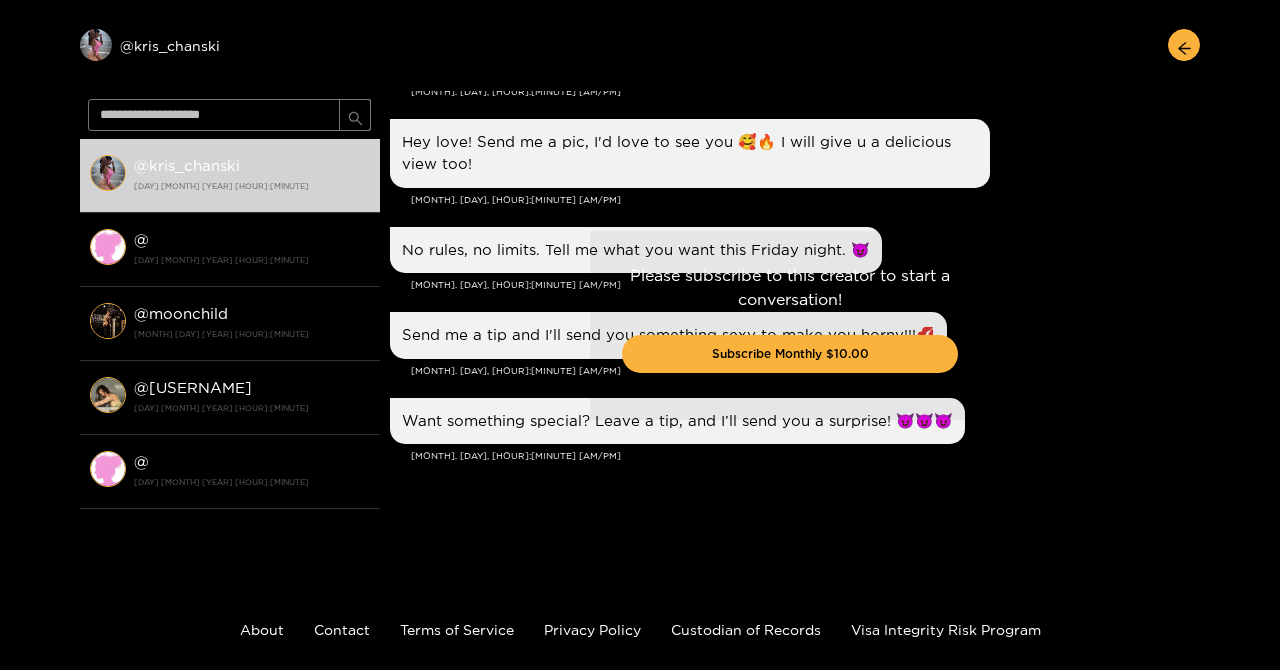 scroll, scrollTop: 0, scrollLeft: 0, axis: both 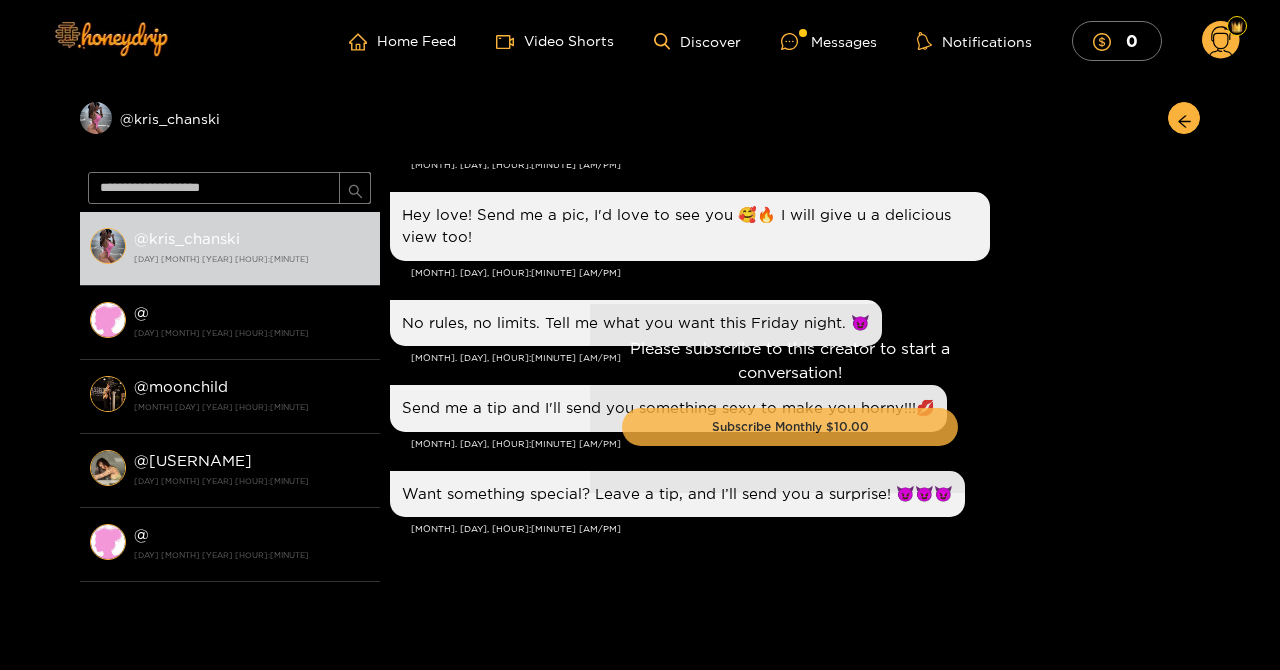 click on "Subscribe Monthly $10.00" at bounding box center [790, 427] 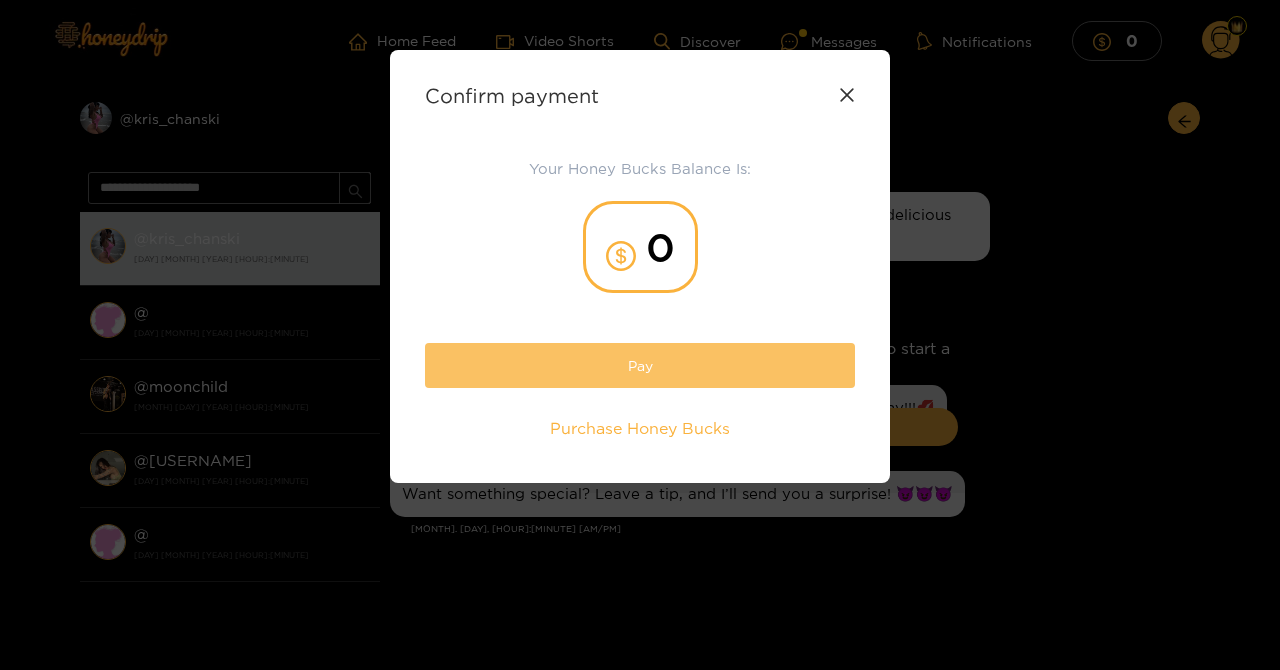 click on "Pay" at bounding box center (640, 365) 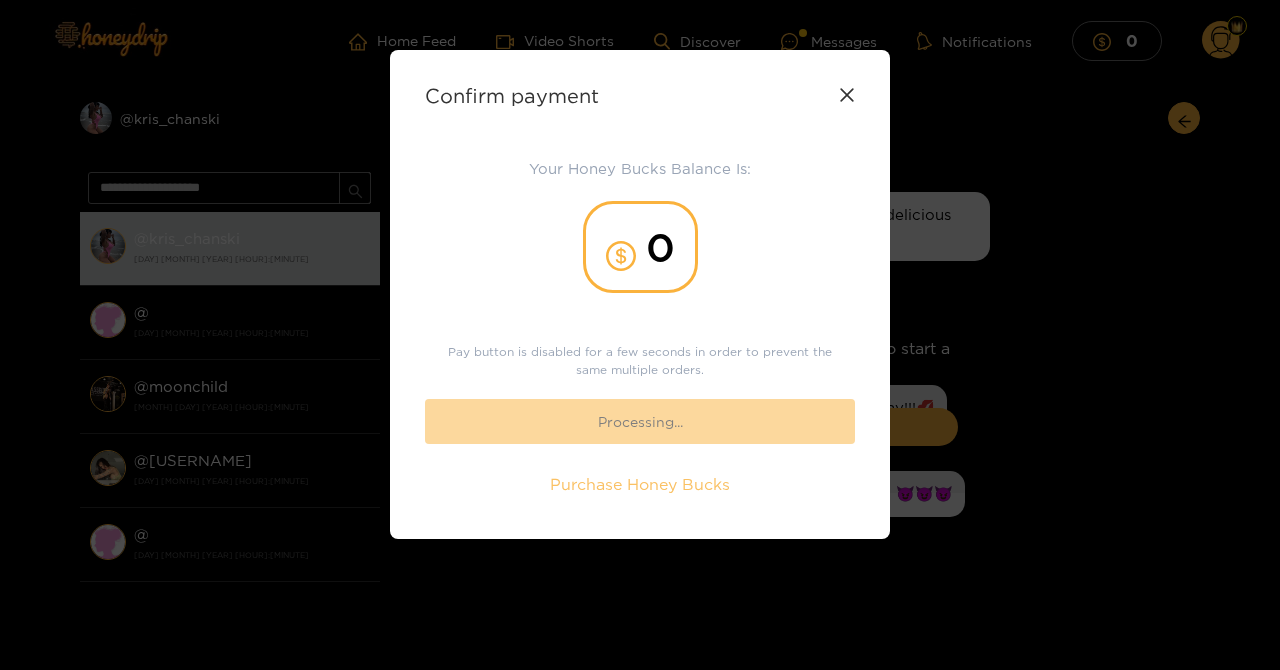 click on "Purchase Honey Bucks" at bounding box center [640, 484] 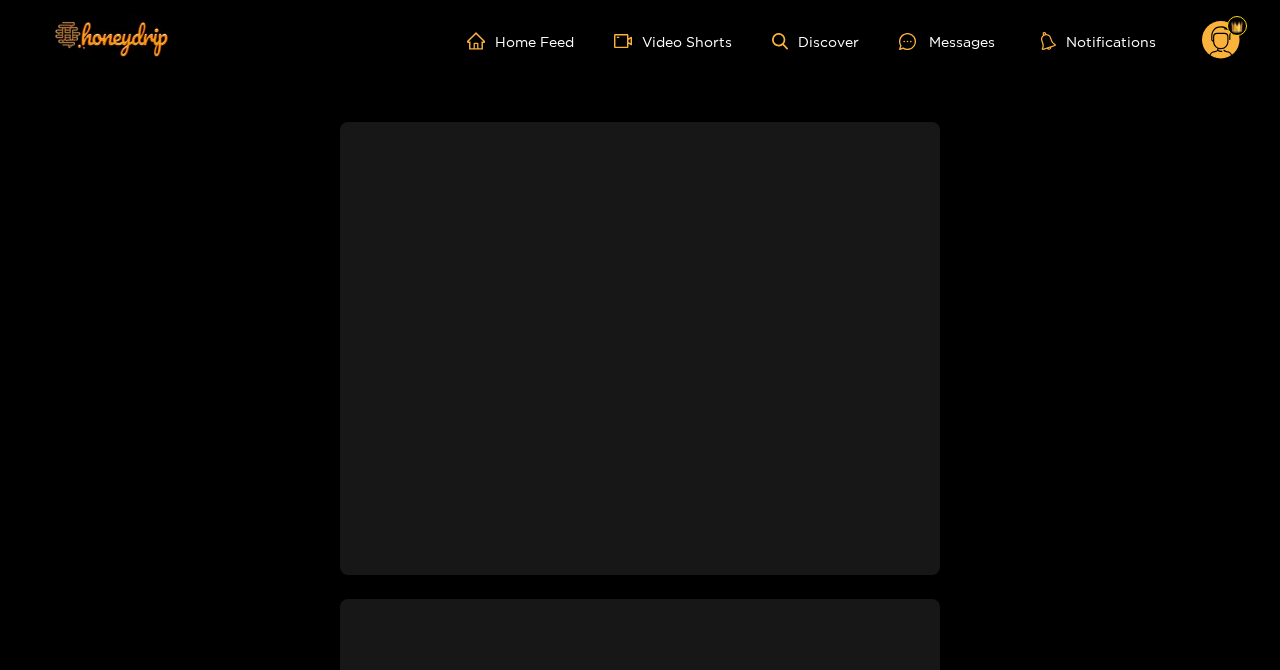 scroll, scrollTop: 0, scrollLeft: 0, axis: both 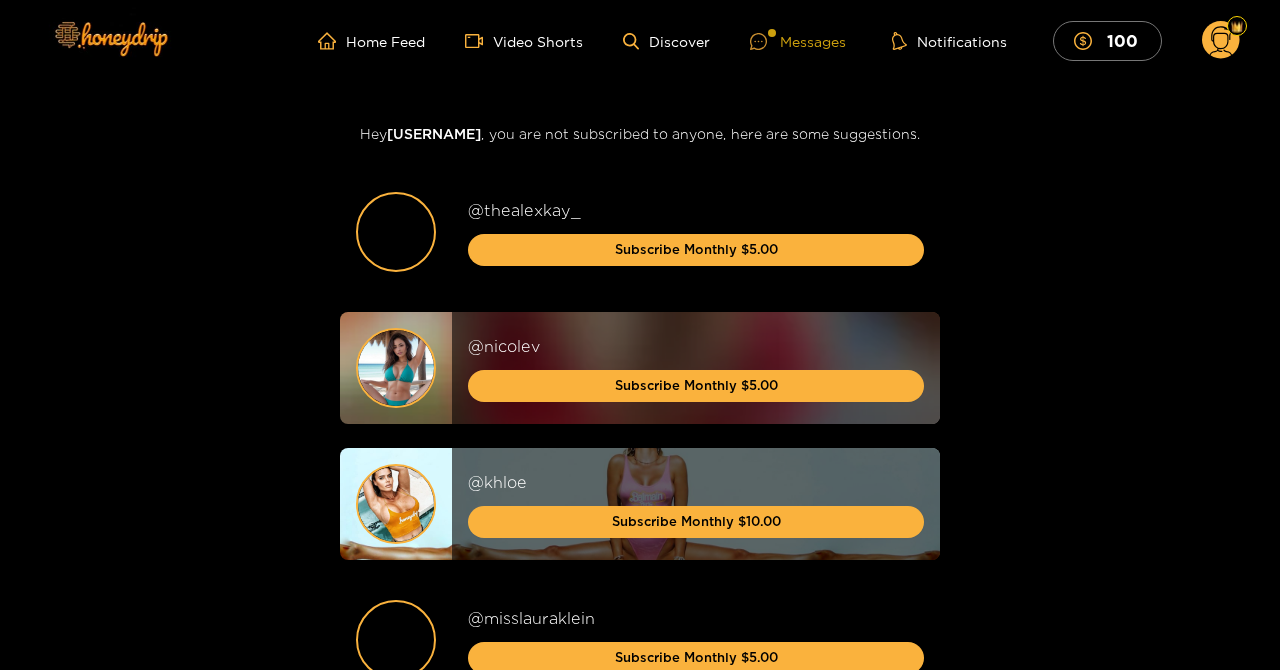 click at bounding box center [772, 33] 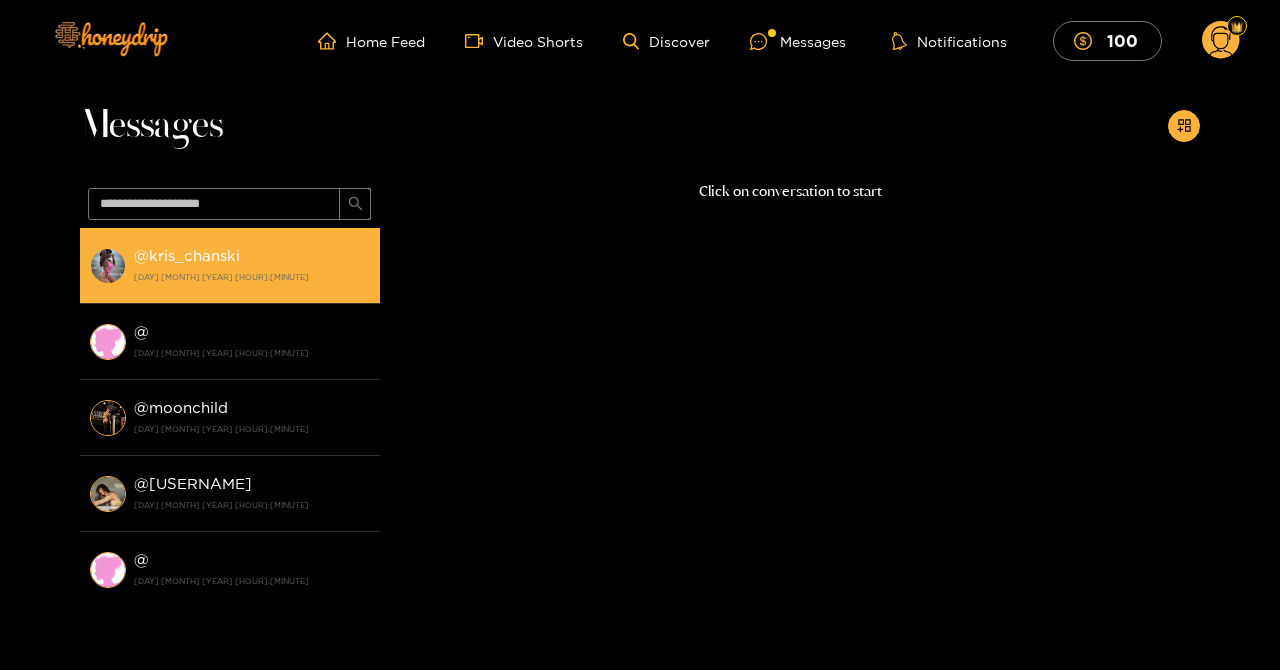click on "@ [USERNAME] [DAY] [MONTH] [YEAR] [HOUR]:[MINUTE]" at bounding box center [252, 265] 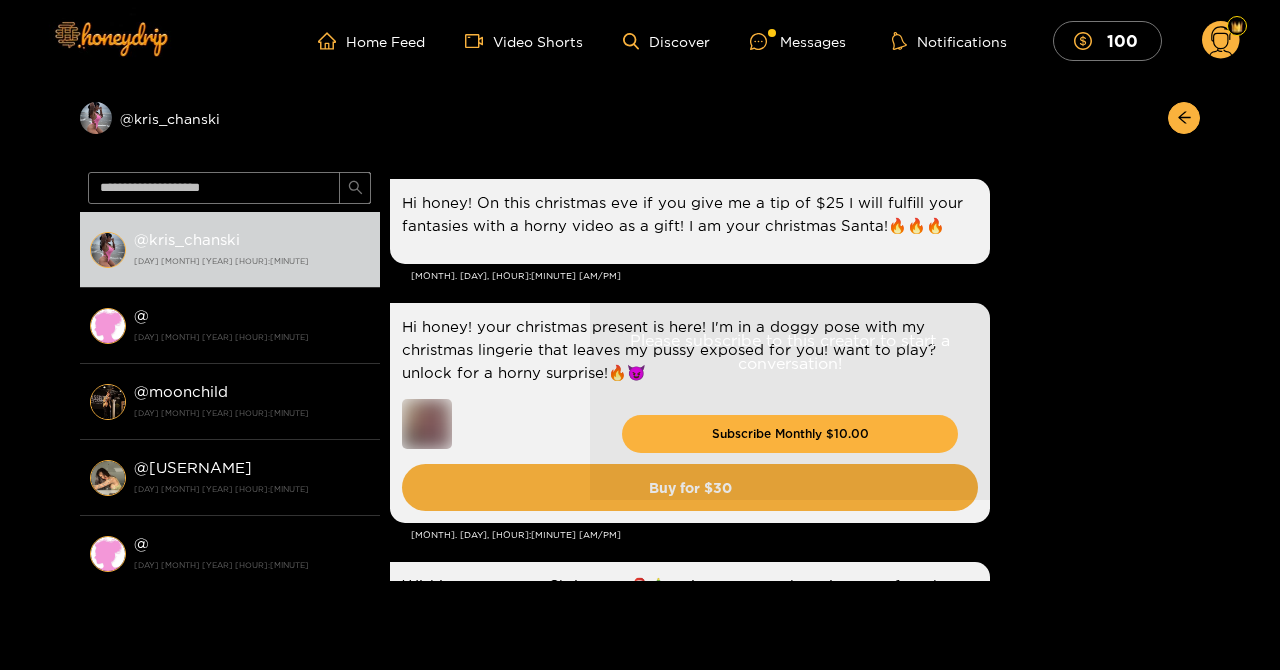 scroll, scrollTop: 4176, scrollLeft: 0, axis: vertical 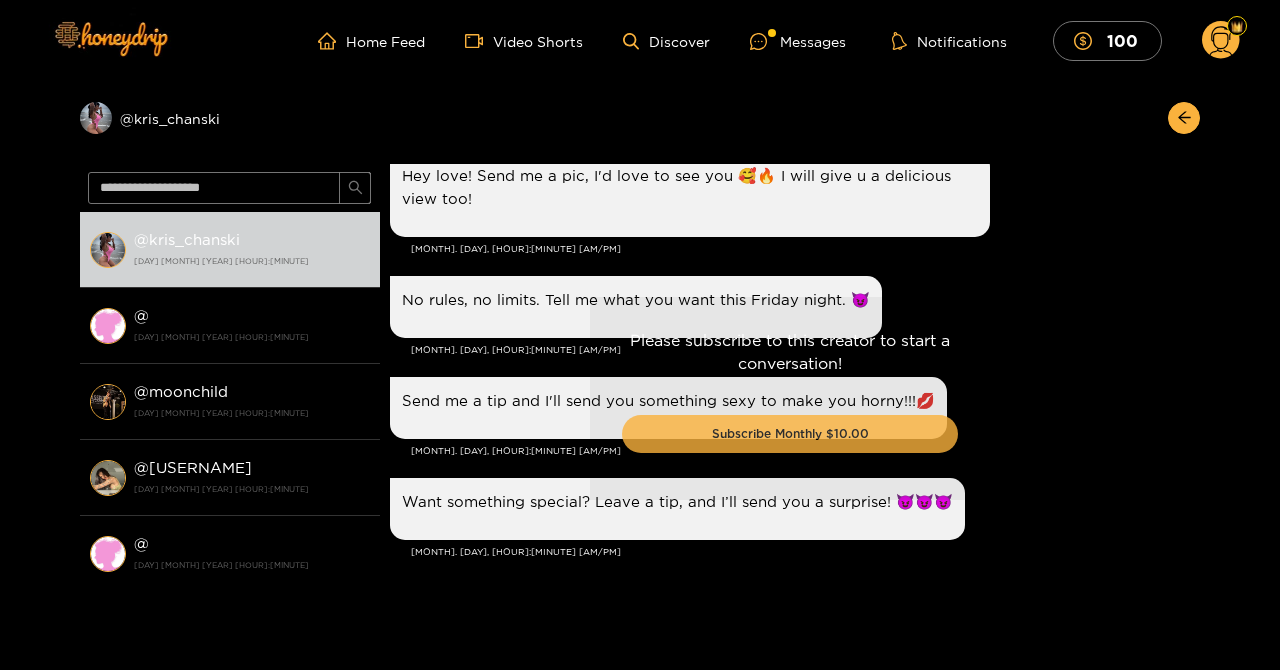 click on "Subscribe Monthly $10.00" at bounding box center [790, 434] 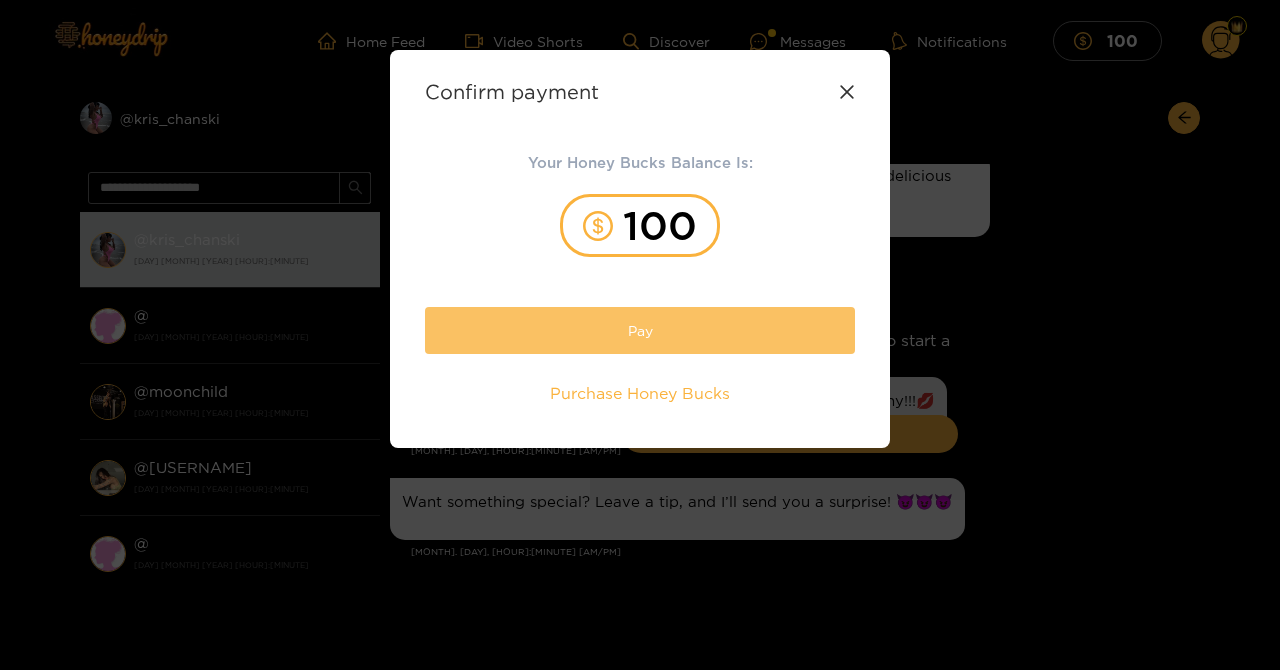 click on "Pay" at bounding box center (640, 330) 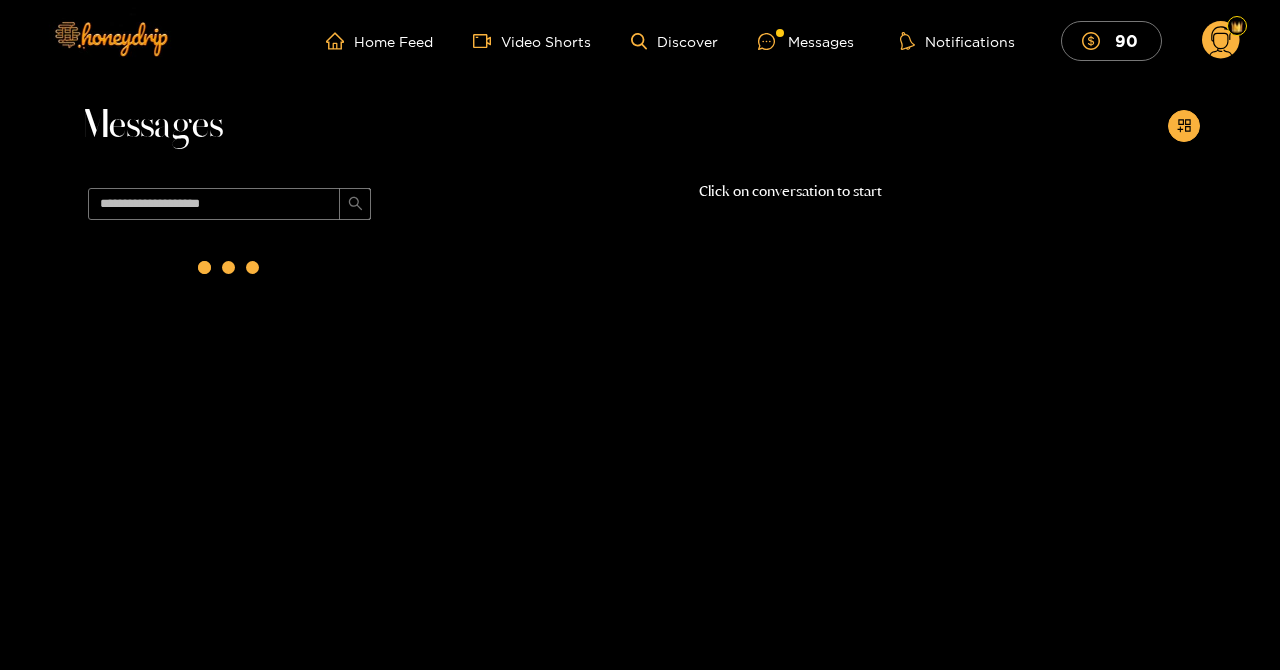 scroll, scrollTop: 0, scrollLeft: 0, axis: both 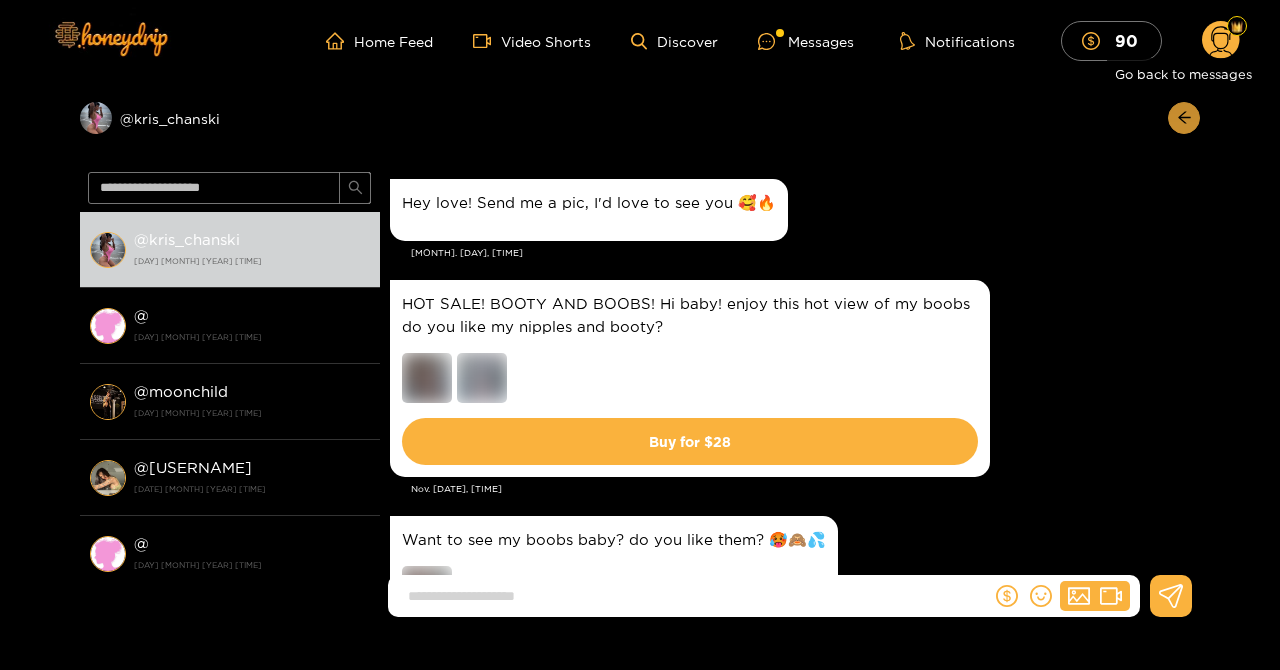 click at bounding box center (1184, 118) 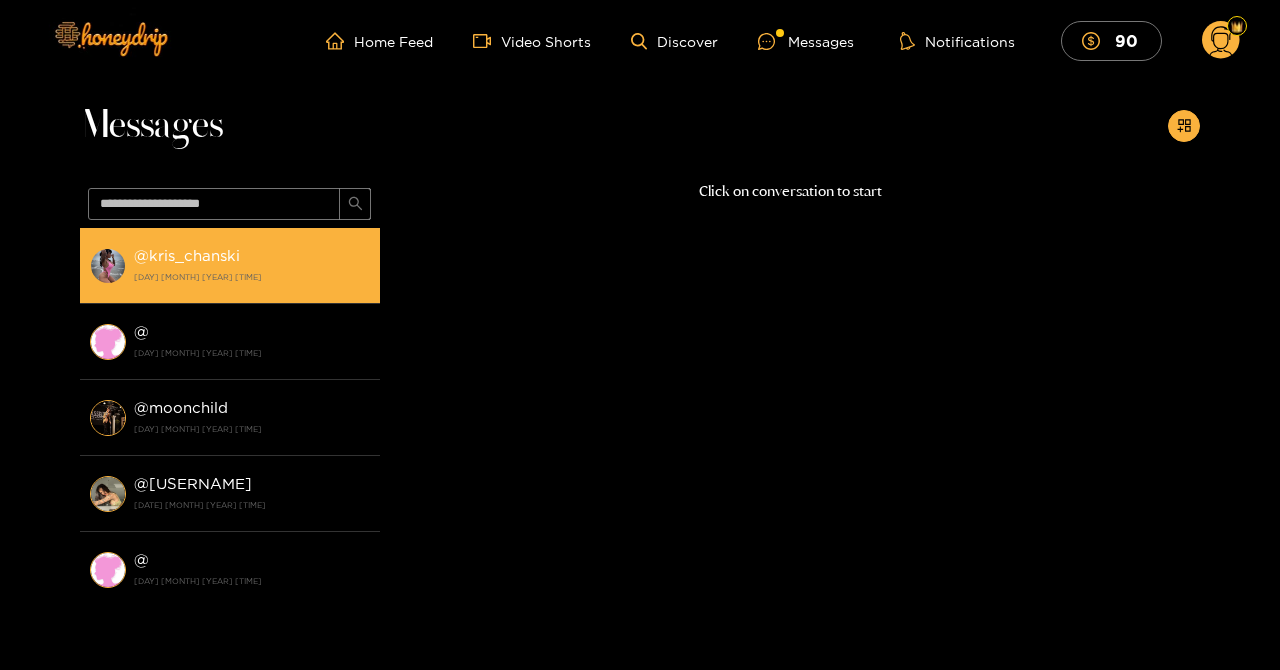 click on "@ kris_chanski 4 January 2025 18:16" at bounding box center (252, 265) 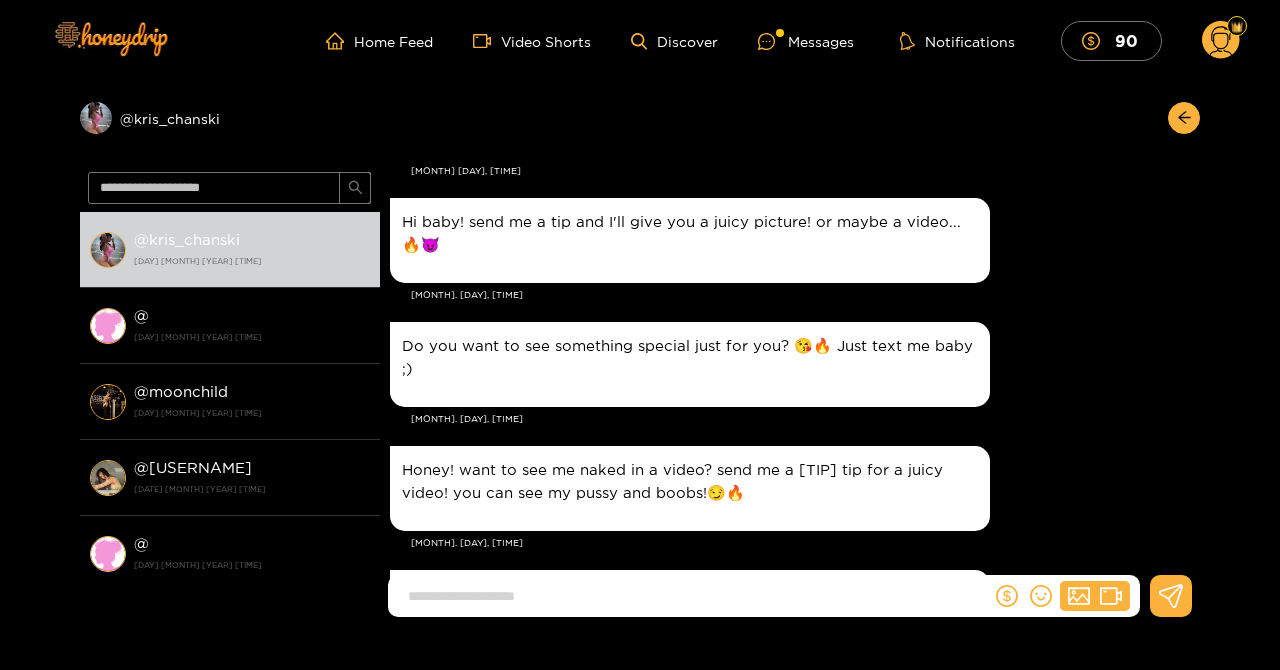 scroll, scrollTop: 3, scrollLeft: 0, axis: vertical 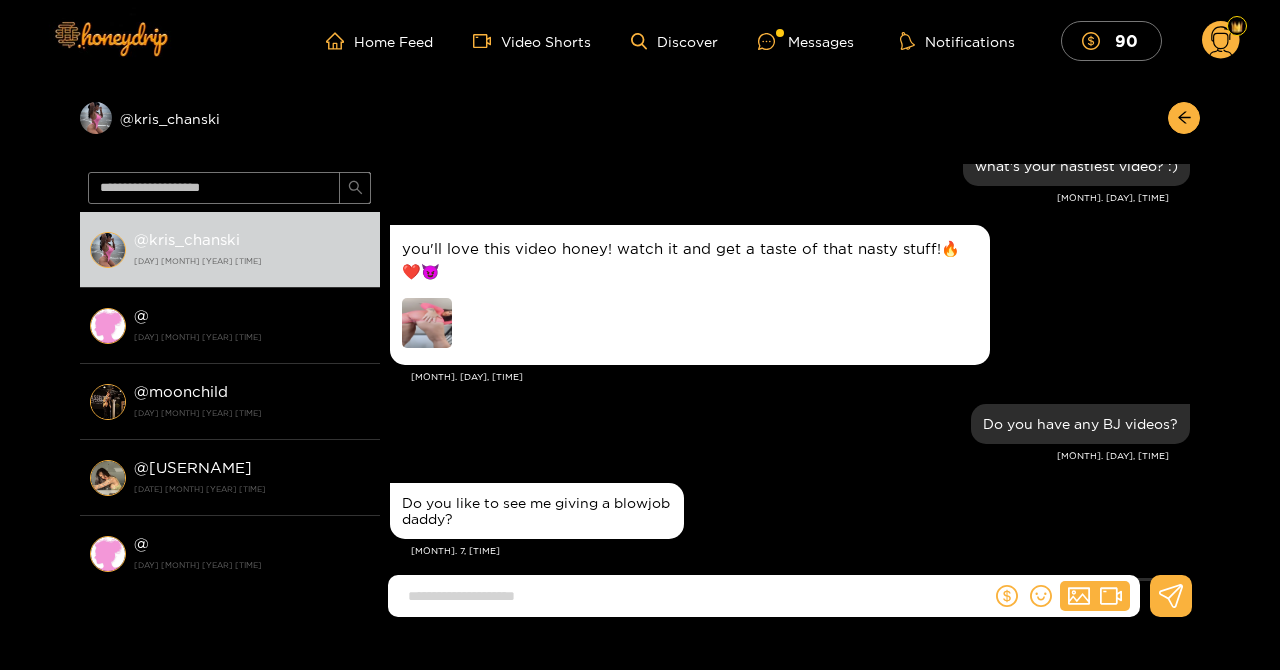 click at bounding box center [427, 323] 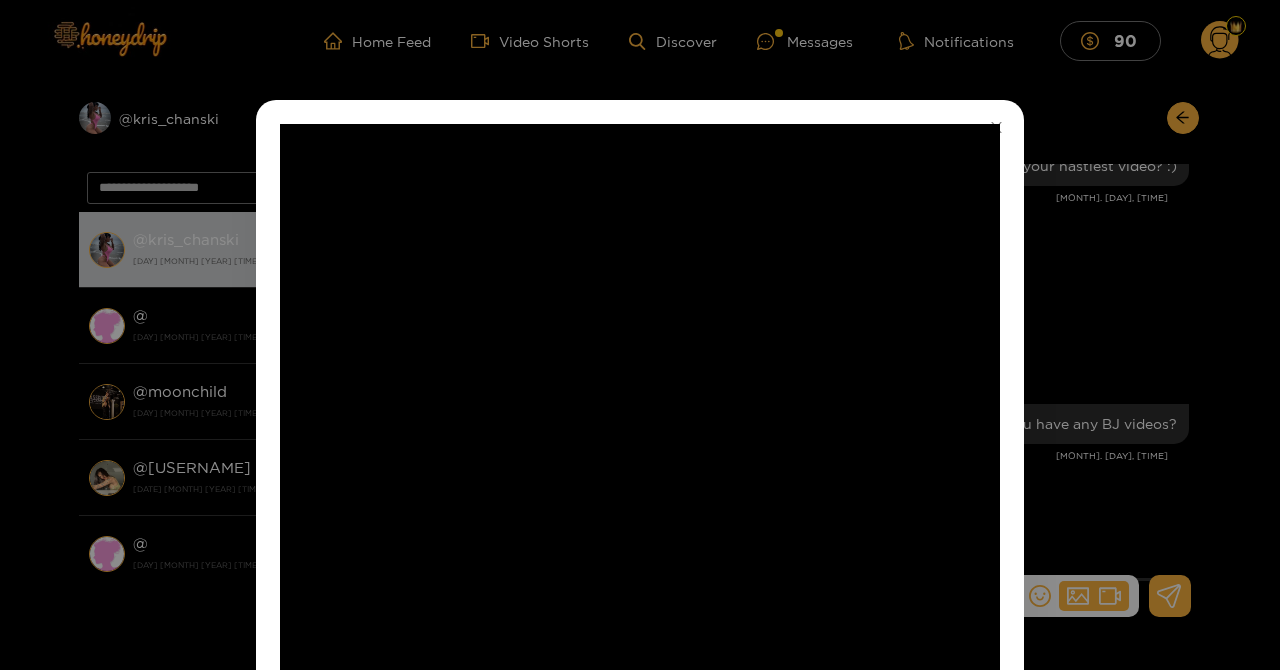 scroll, scrollTop: 205, scrollLeft: 0, axis: vertical 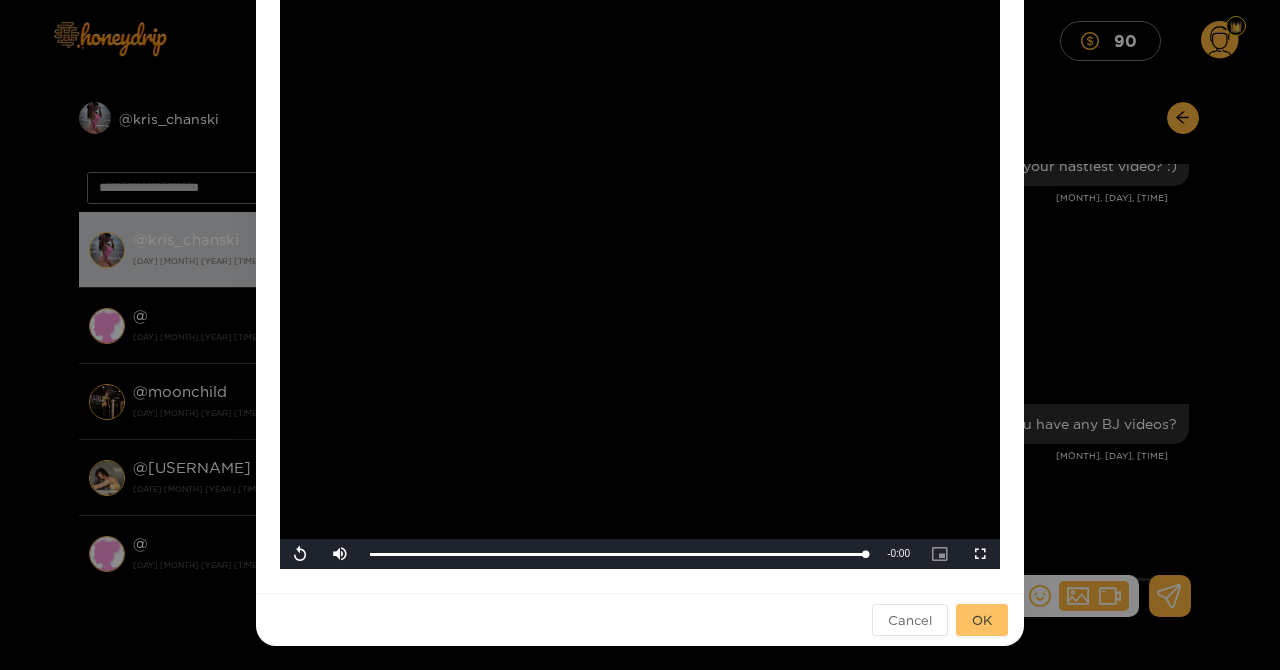 click on "OK" at bounding box center [982, 620] 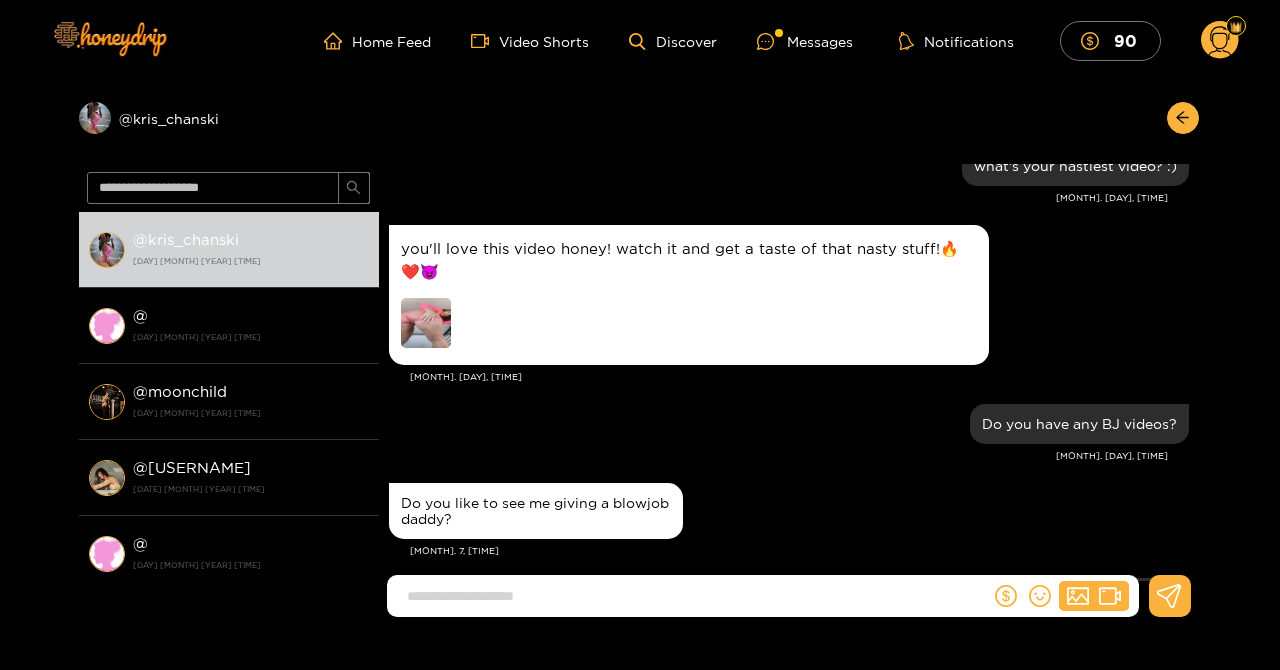 scroll, scrollTop: 105, scrollLeft: 0, axis: vertical 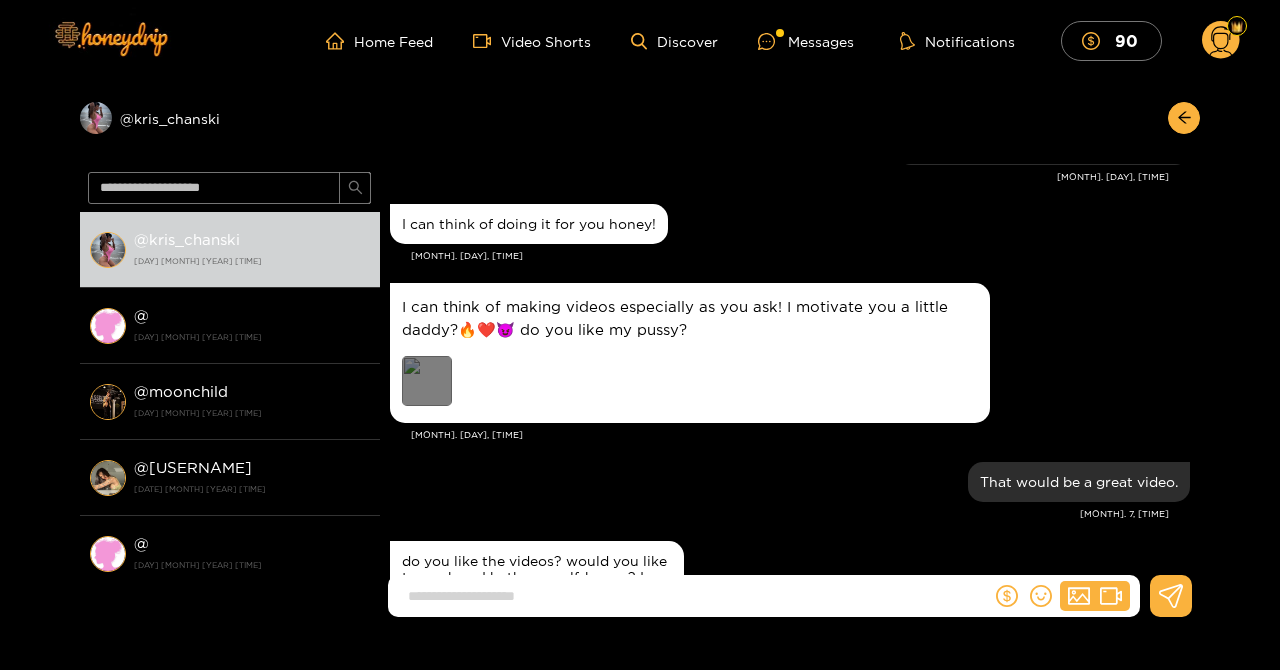 click on "Preview" at bounding box center [427, 381] 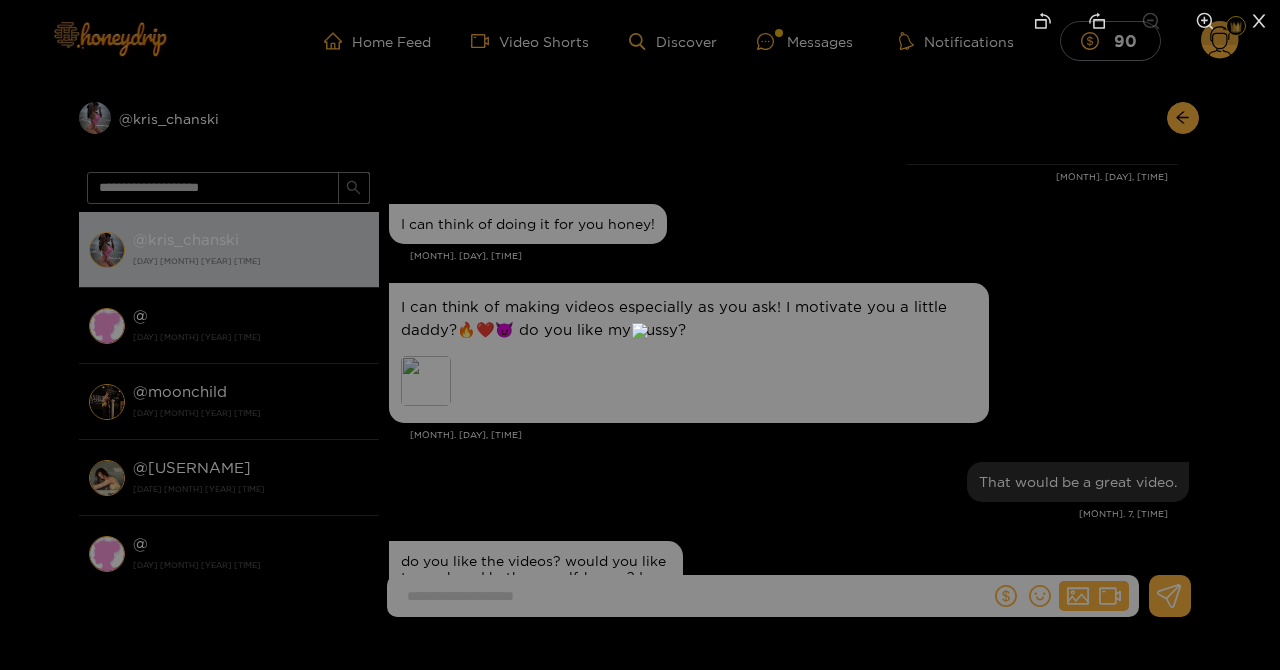 click at bounding box center (640, 335) 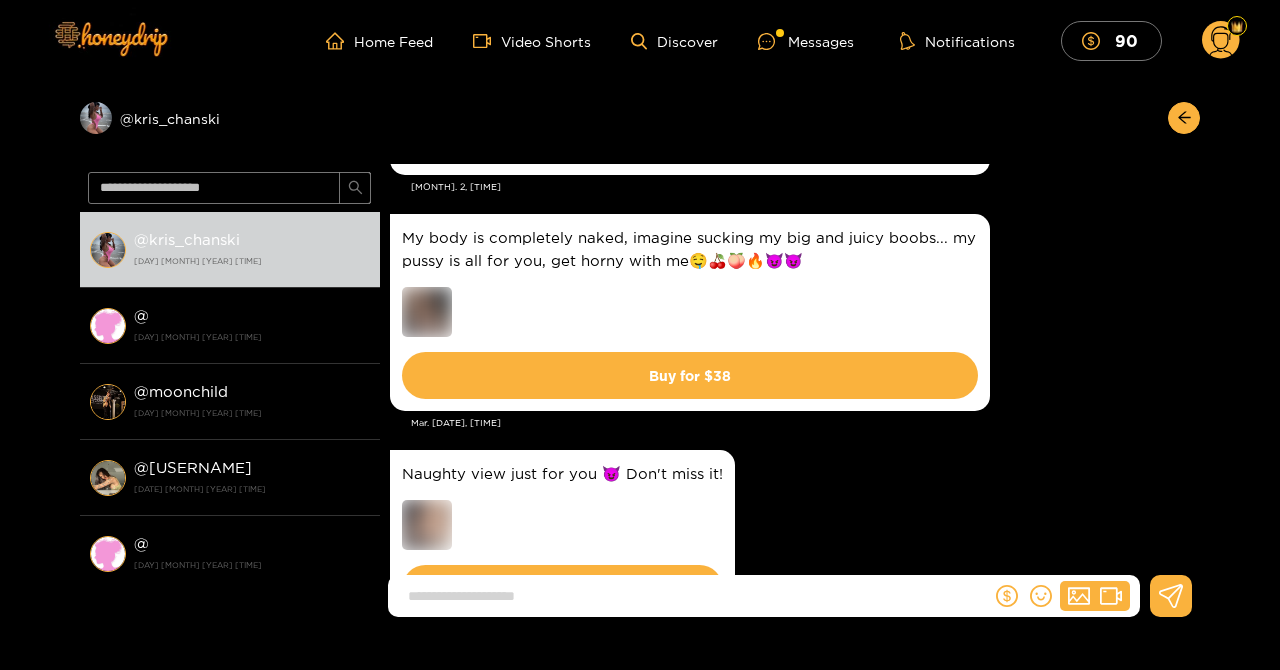 scroll, scrollTop: 17256, scrollLeft: 0, axis: vertical 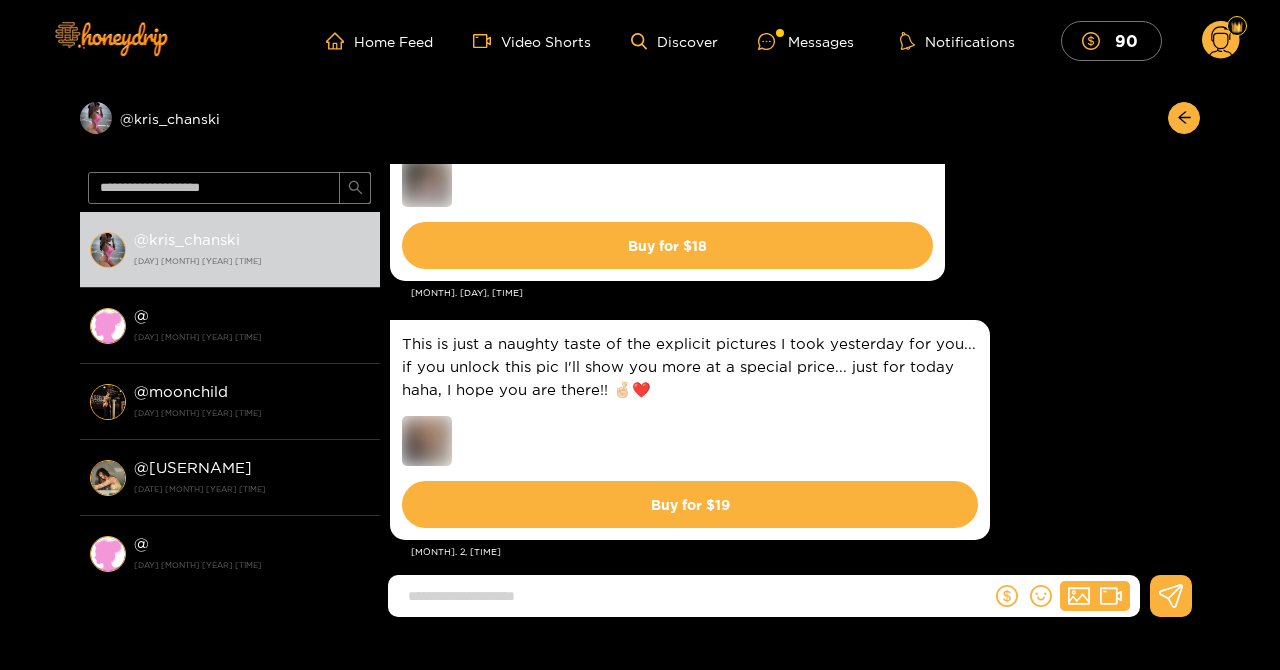 click on "Preview @ kris_chanski @ kris_chanski 4 January 2025 18:16 @ 8 April 2024 14:17 @ moonchild 7 February 2024 10:08 @ krystalmaddison 31 July 2023 13:34 @ 20 June 2023 13:47   Kris Chanski Sexy pics for you! do you like this white set? 😇🔥 Buy for $ 20 Jan. 18, 7:08 pm Do you like my tights honey? being naked in this photo for you? Buy for $ 30 Jan. 19, 3:50 pm This peach is out and waiting for you to check it out! 🍑 open for a surprise 🔥 Buy for $ 20 Jan. 19, 8:09 pm Spicy Saturday 🌶😏 I just took this naughty video for you! I'm naked showing you all of me changing positions 😈 Buy for $ 55 Jan. 20, 1:22 pm Boobs for you babe! You can appreciate my body too 😋😋😋 Buy for $ 26 Jan. 20, 7:57 pm I just took a new naughty pic for you 🥵 let me make your Sunday even better 😏  Buy for $ 20 Jan. 21, 2:35 pm Hope you like this little gift ✨
Preview Jan. 22, 11:05 am Hey Babe, unlock Any post on Feed and I'll send you a pic of my BOOBIES for FREE!! Jan. 22, 4:18 pm Buy for $ 27 50 25 30" at bounding box center (640, 357) 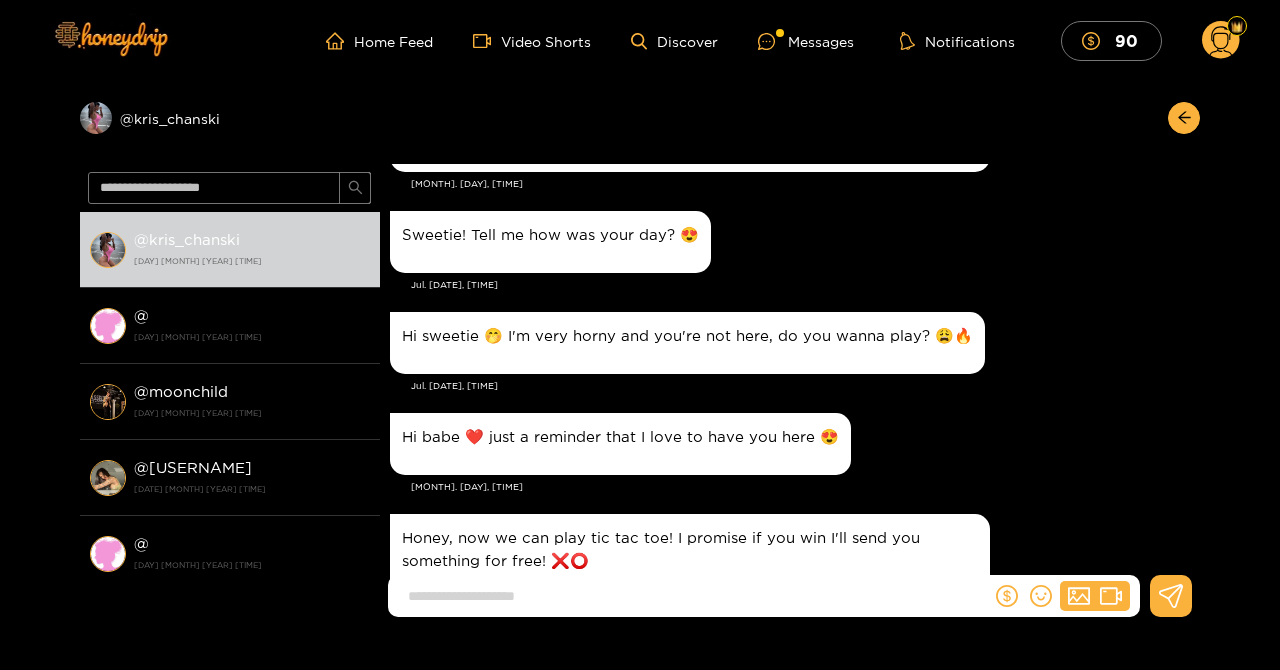 scroll, scrollTop: 0, scrollLeft: 0, axis: both 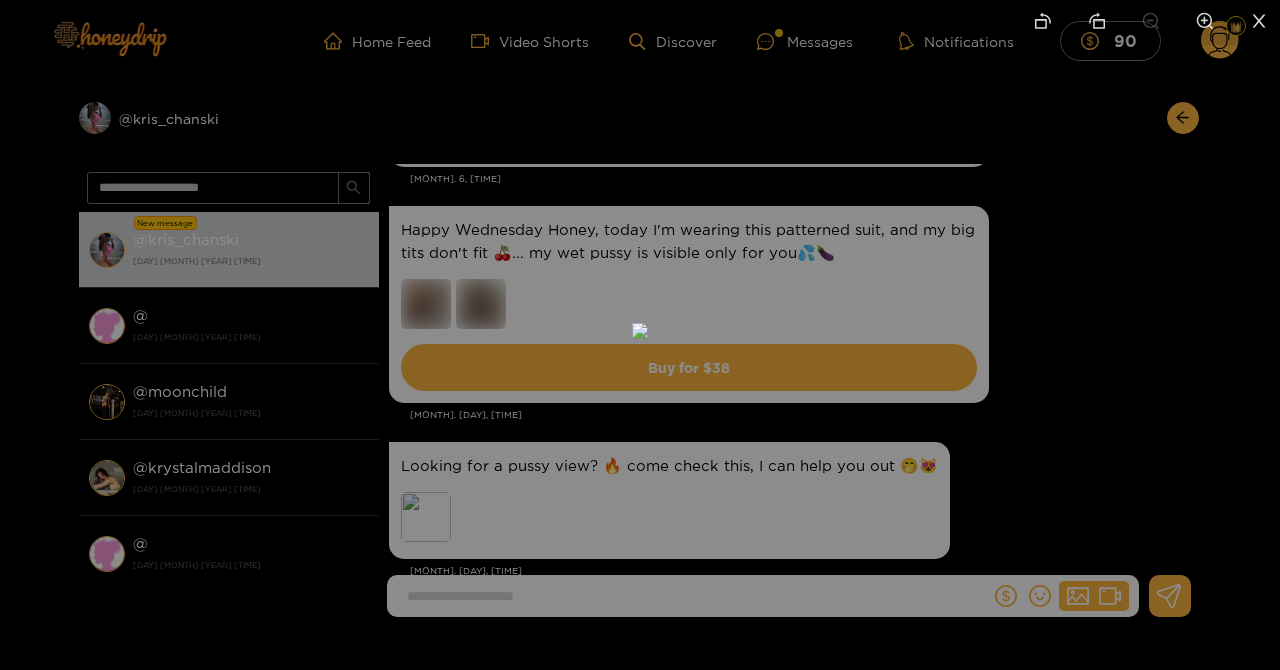 click at bounding box center (640, 335) 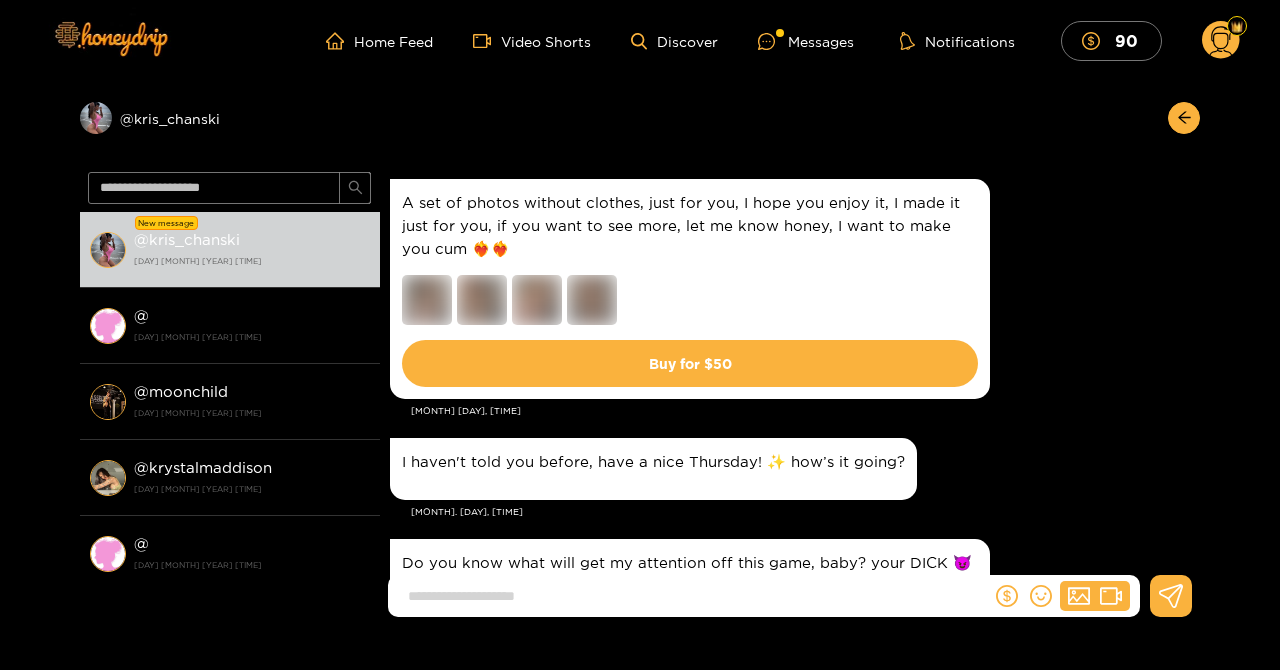 scroll, scrollTop: 210, scrollLeft: 0, axis: vertical 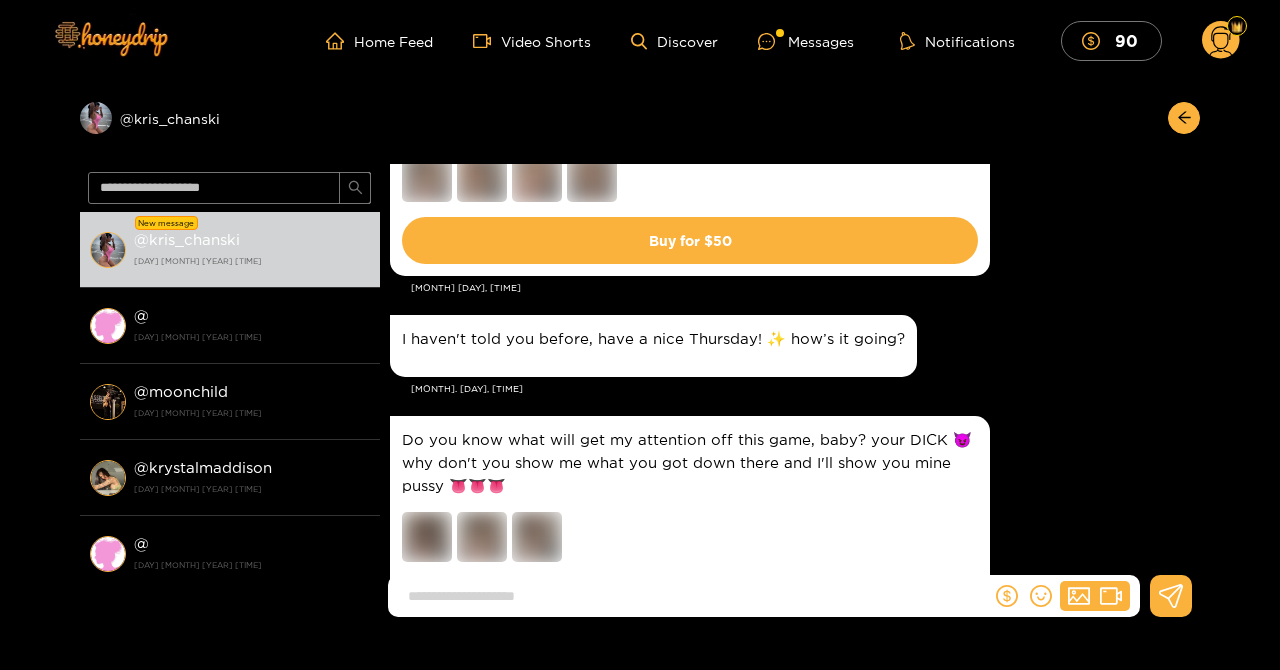 click on "Preview @ [USERNAME]" at bounding box center [640, 123] 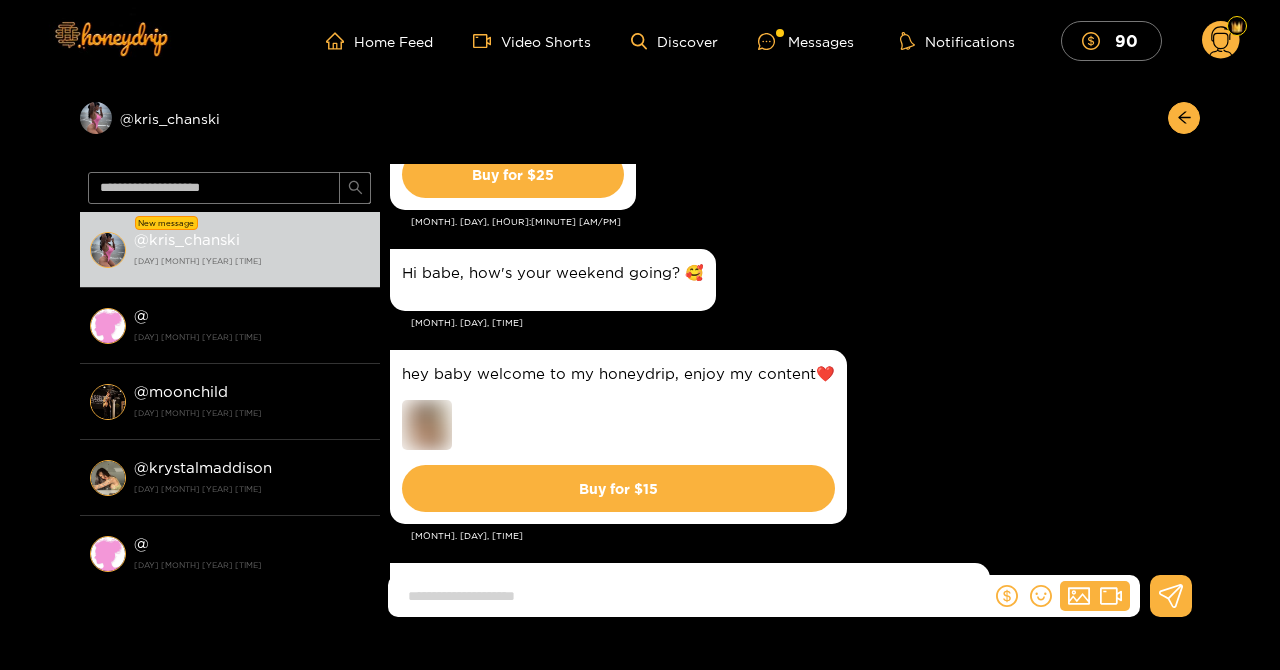 scroll, scrollTop: 18, scrollLeft: 0, axis: vertical 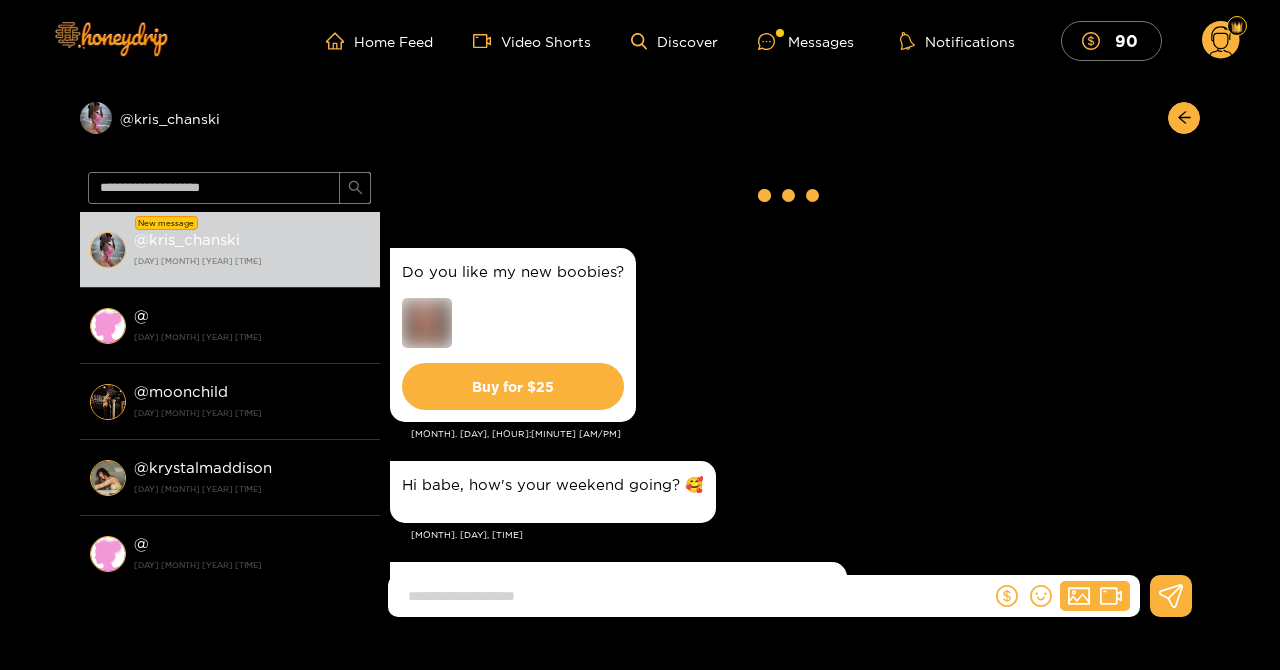 click on "Preview @ [USERNAME]" at bounding box center (640, 123) 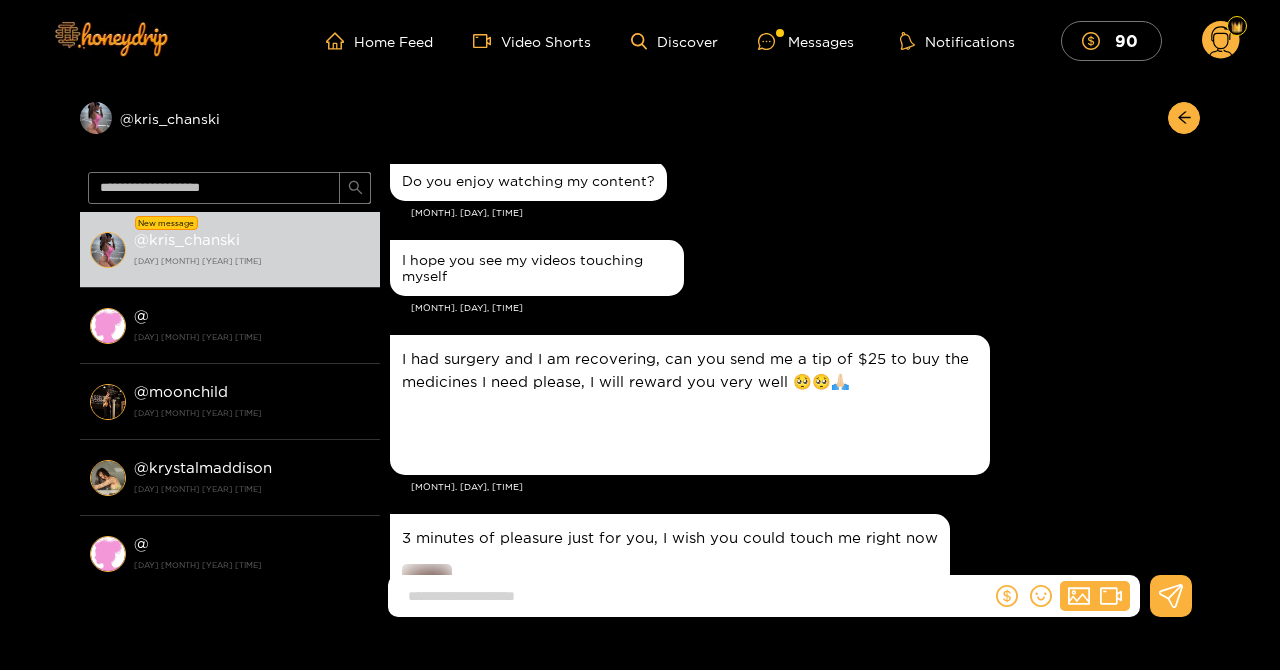 scroll, scrollTop: 0, scrollLeft: 0, axis: both 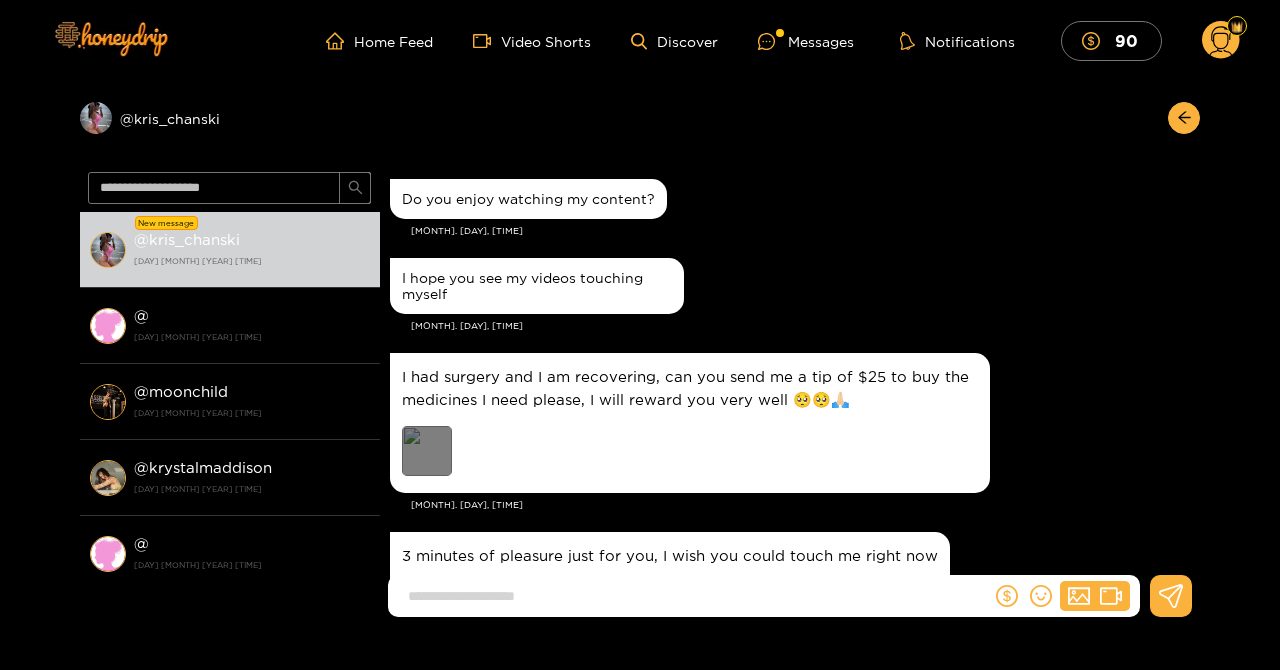 click on "Preview" at bounding box center (427, 451) 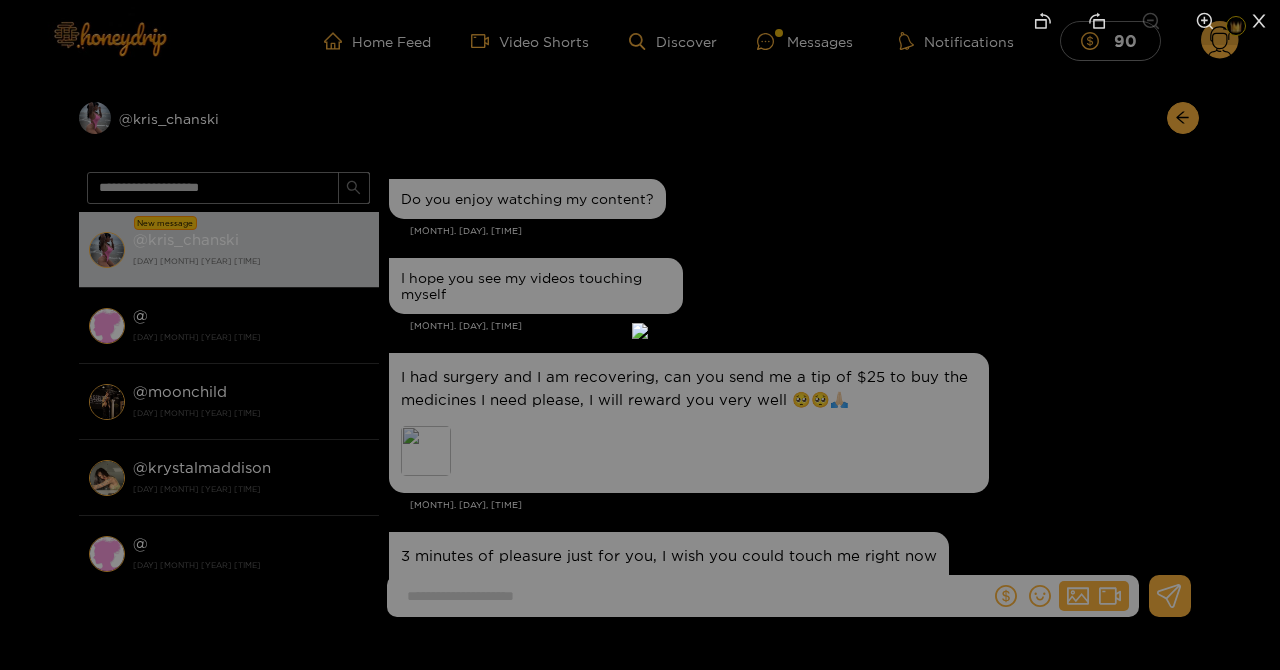 click at bounding box center [640, 335] 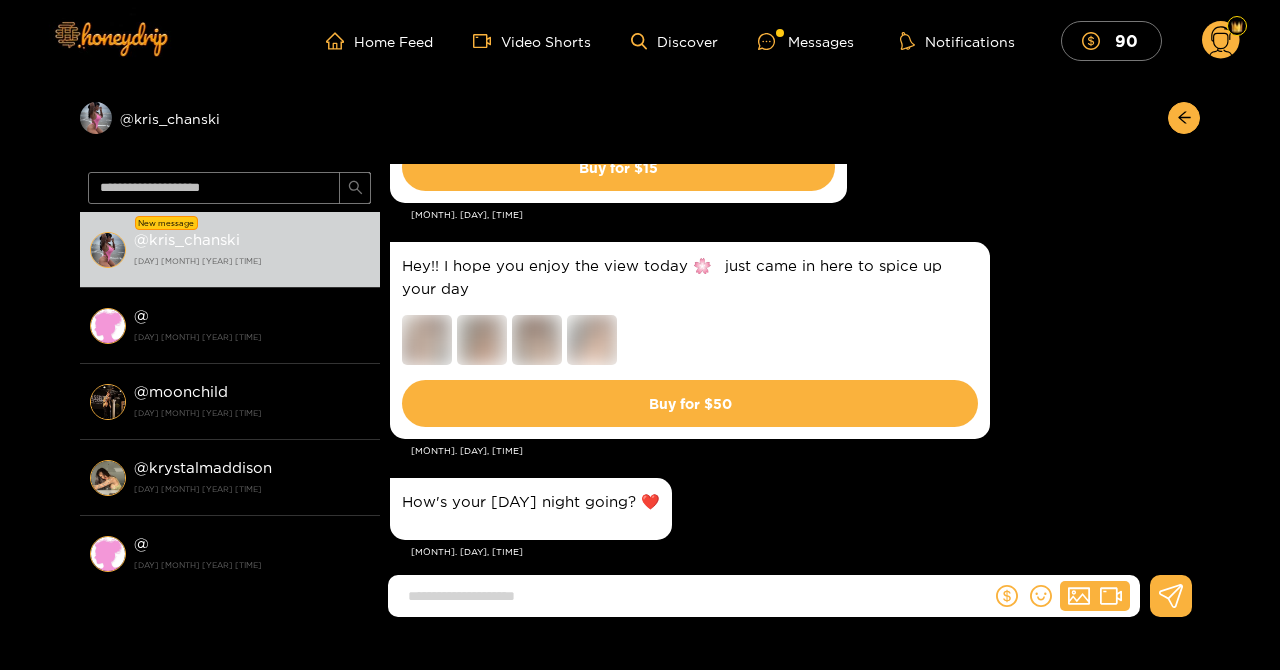 scroll, scrollTop: 3587, scrollLeft: 0, axis: vertical 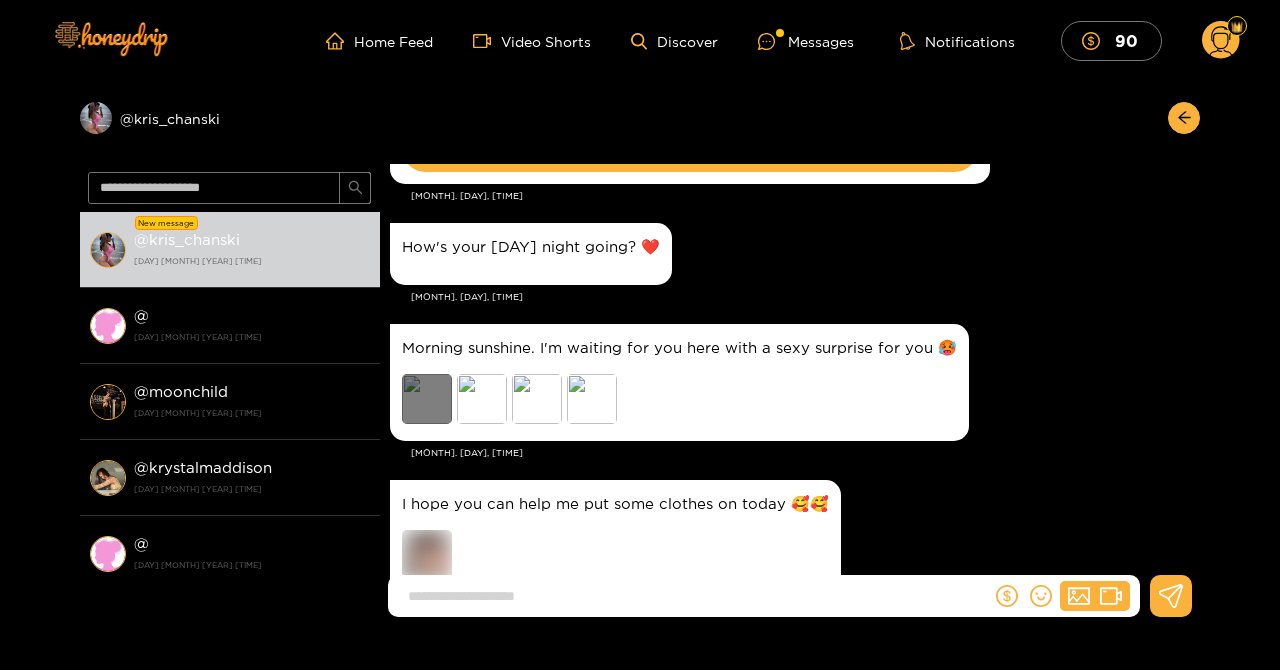 click on "Preview" at bounding box center [427, 399] 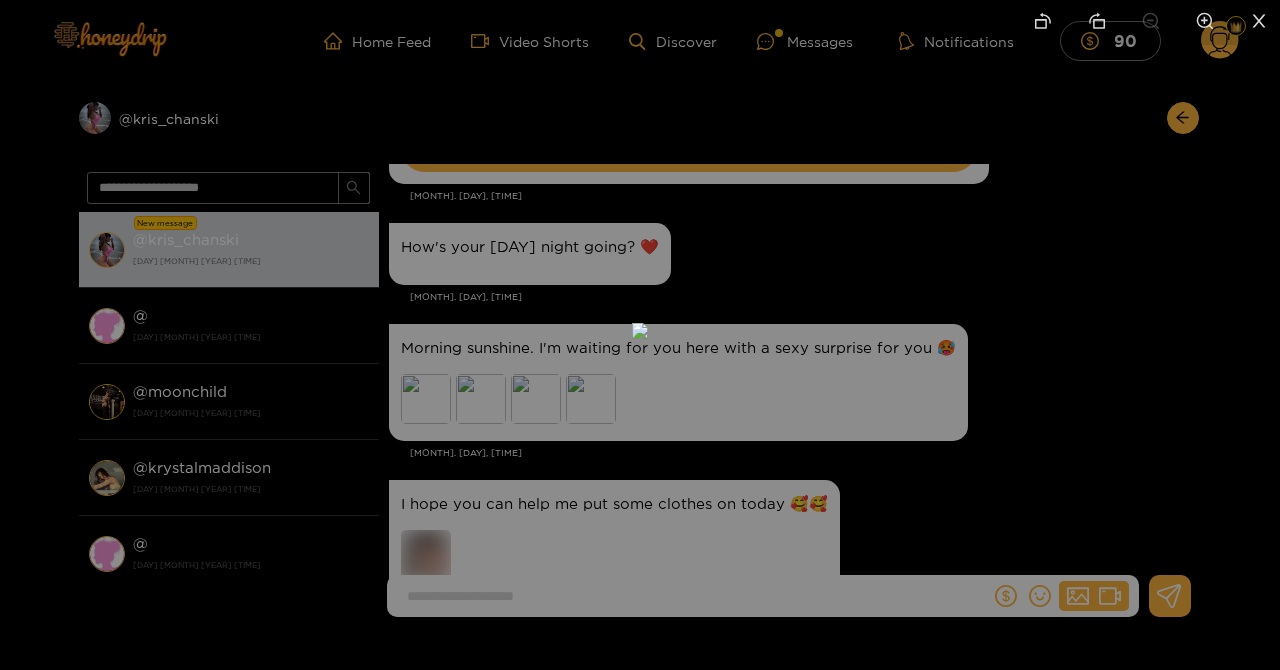 click at bounding box center (640, 335) 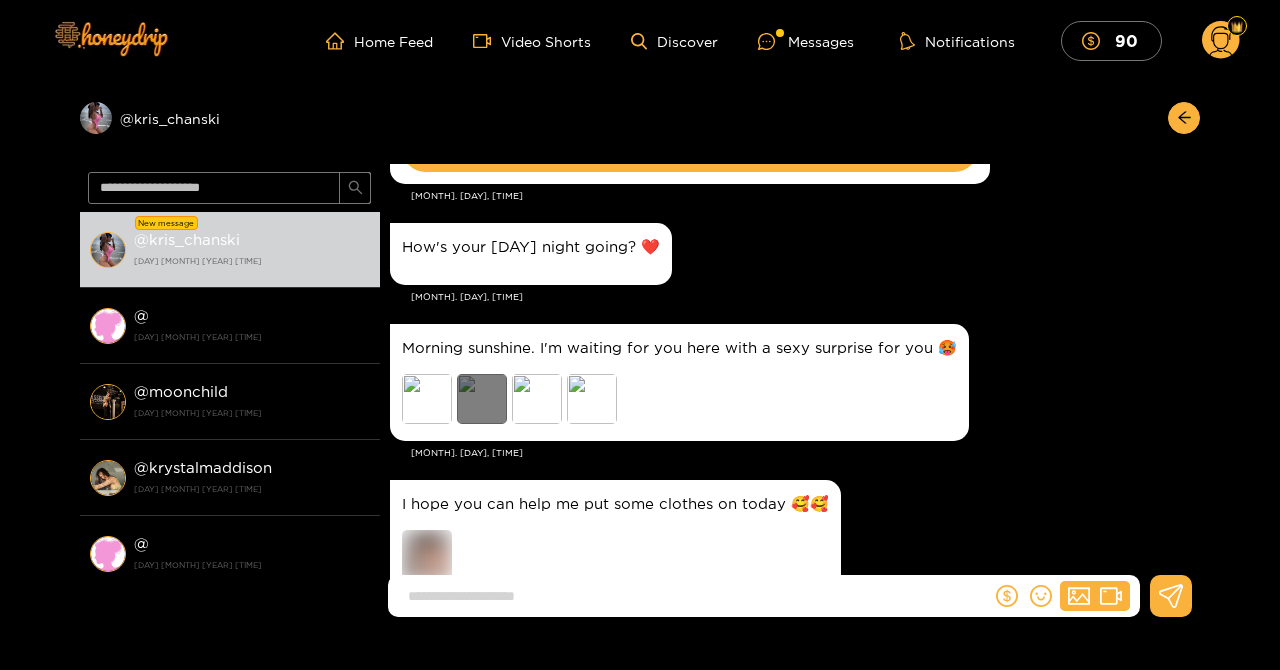 click on "Preview" at bounding box center (482, 399) 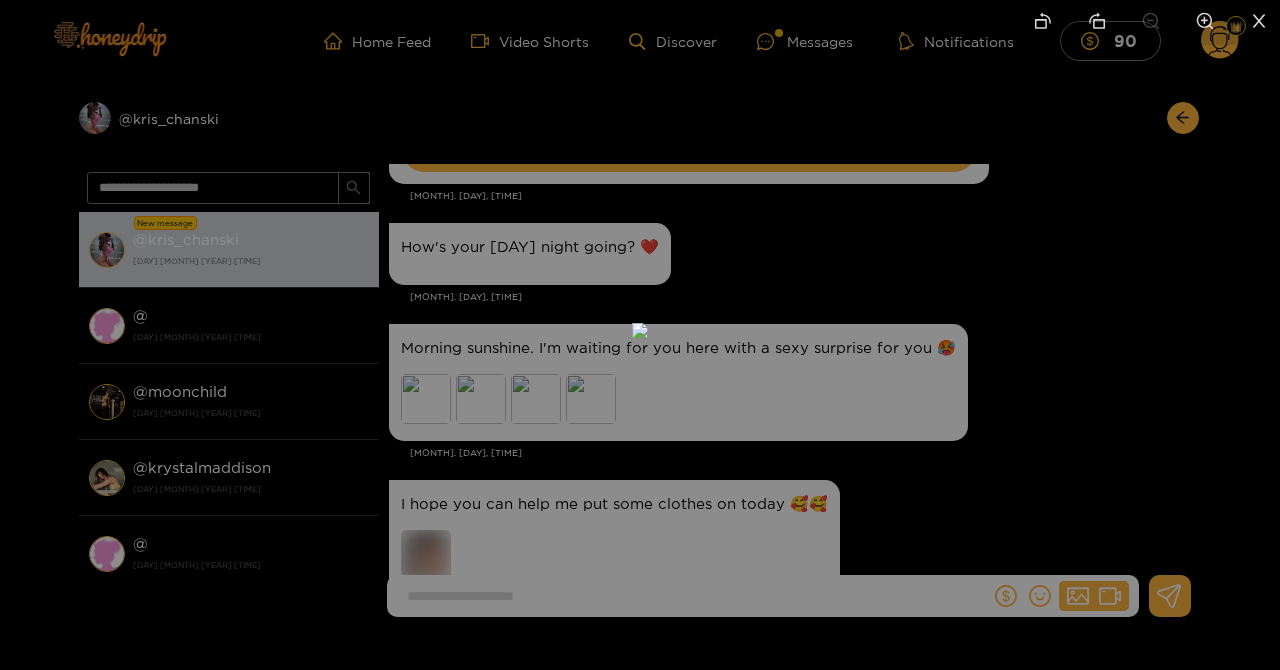 click at bounding box center [640, 335] 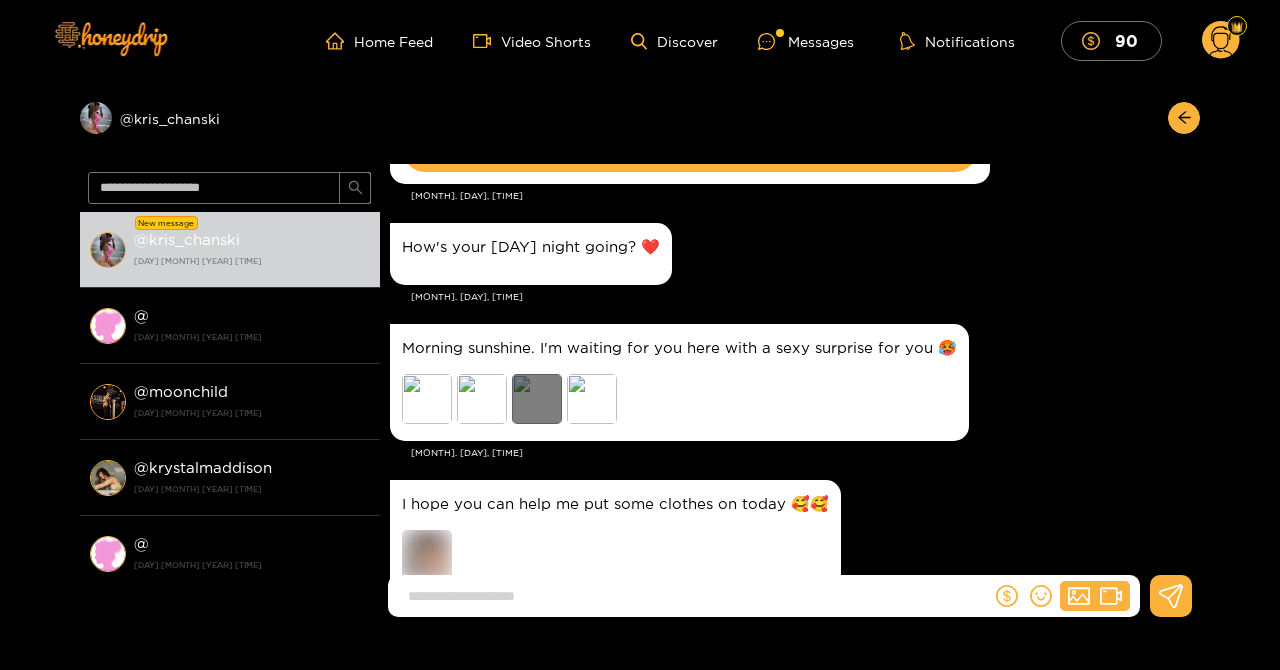 click on "Preview" at bounding box center [537, 399] 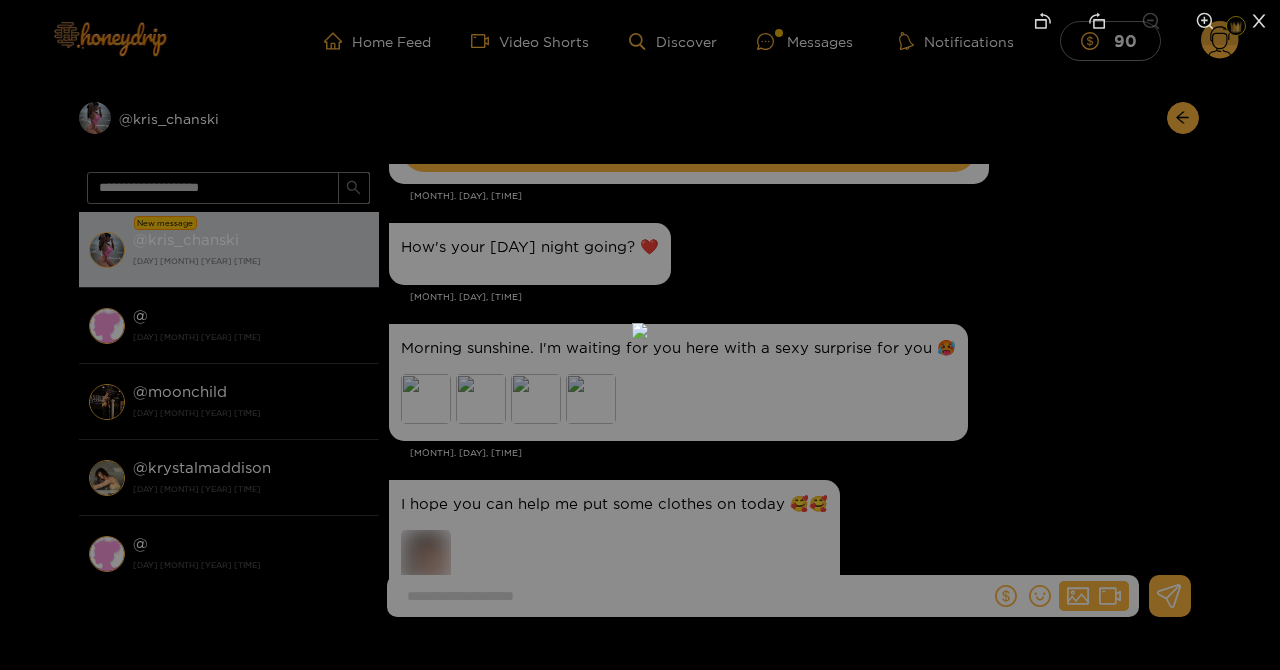click at bounding box center (640, 335) 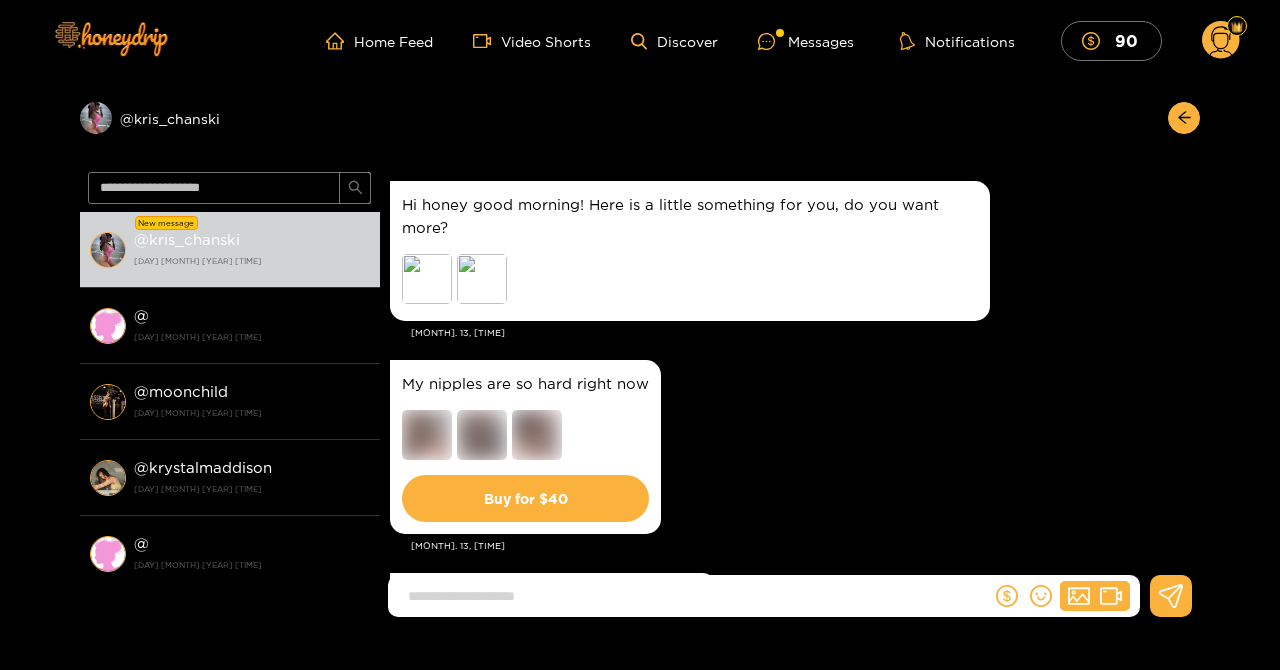 scroll, scrollTop: 4824, scrollLeft: 0, axis: vertical 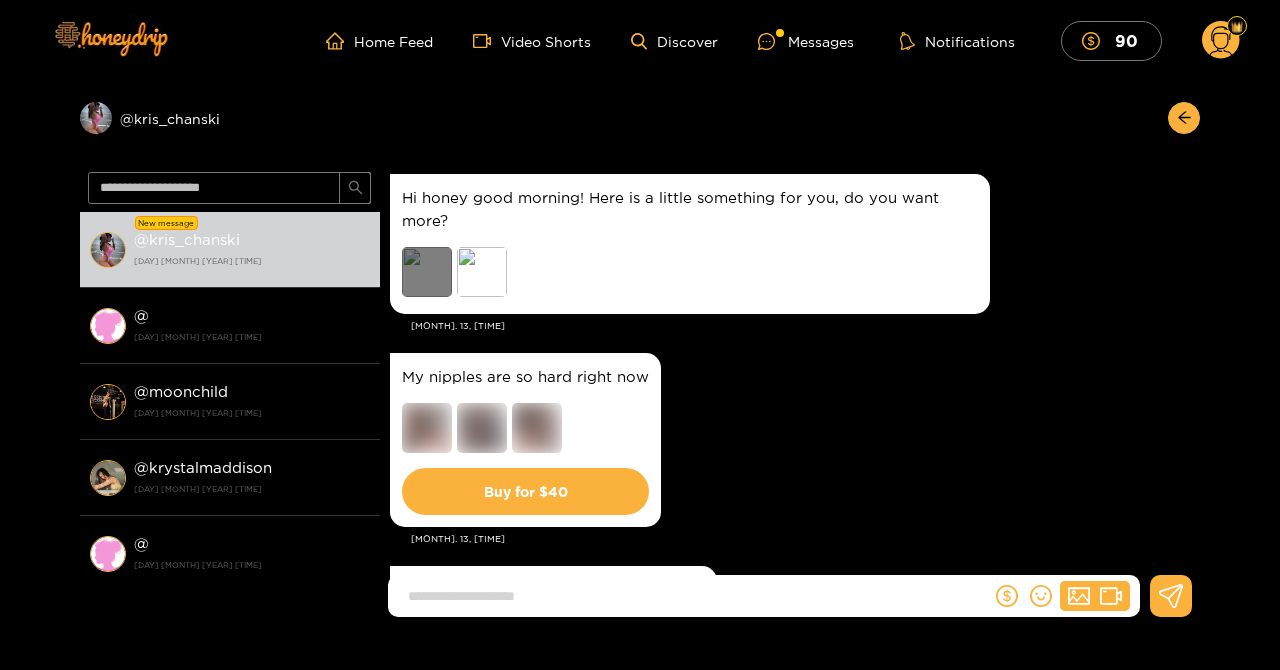 click on "Preview" at bounding box center [427, 272] 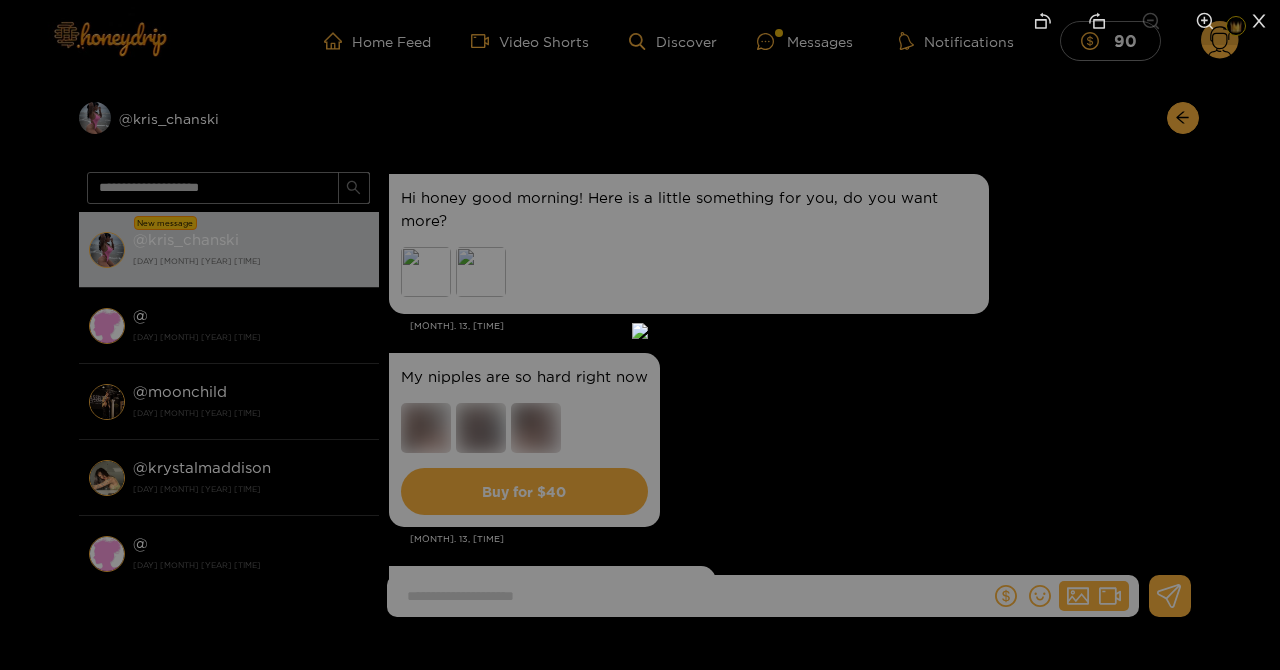 click at bounding box center [640, 335] 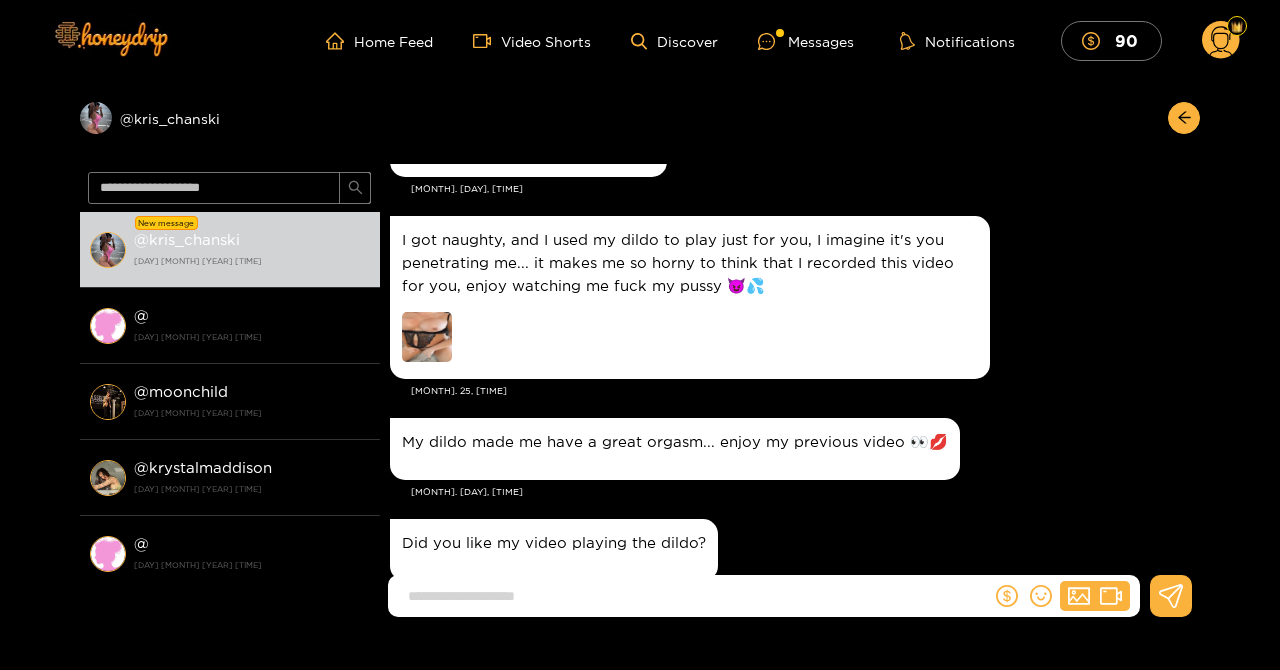 scroll, scrollTop: 7979, scrollLeft: 0, axis: vertical 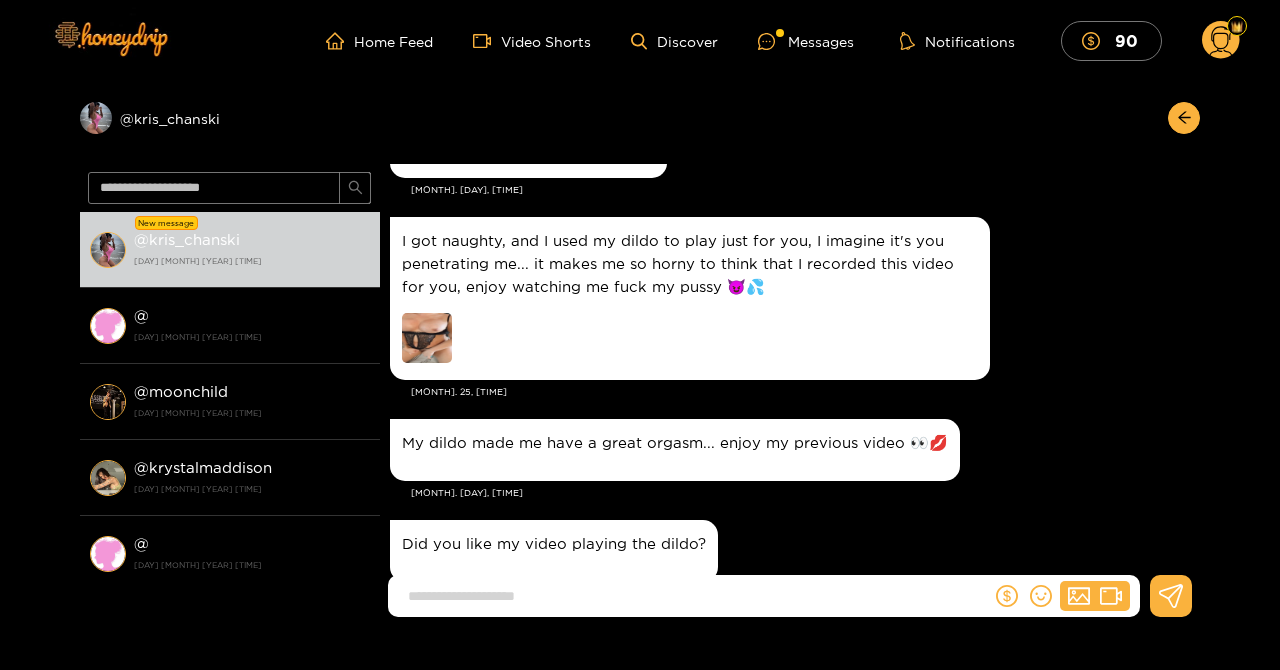click at bounding box center [427, 338] 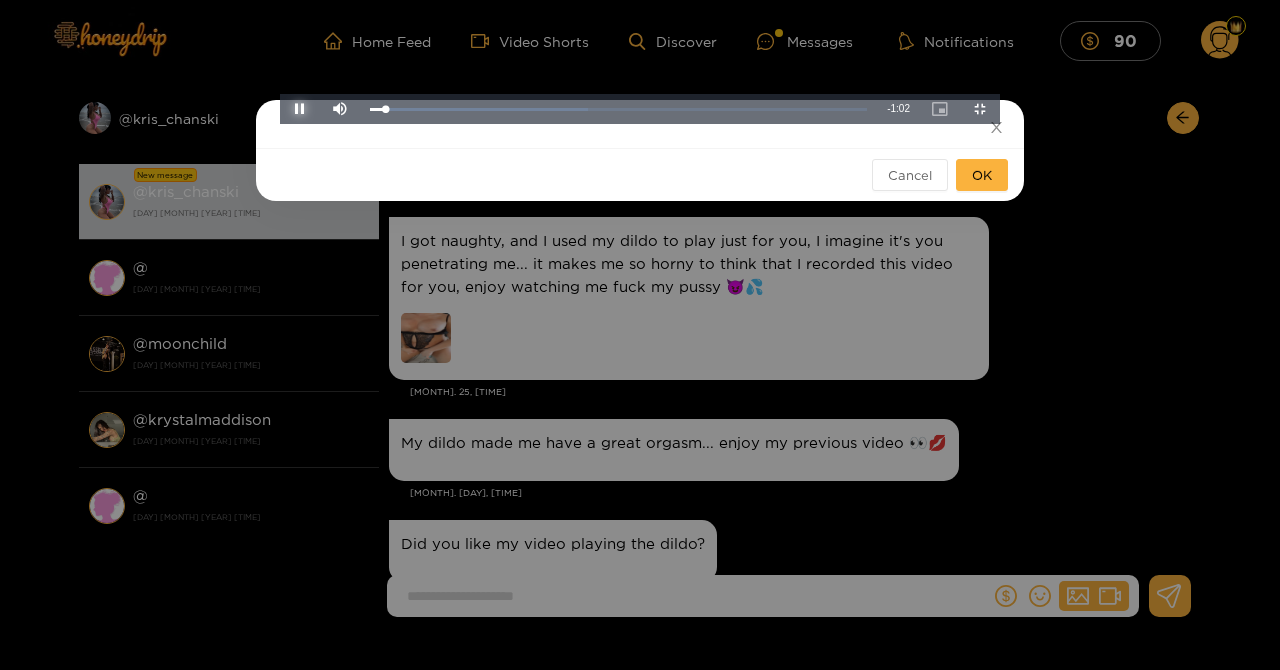 scroll, scrollTop: 0, scrollLeft: 0, axis: both 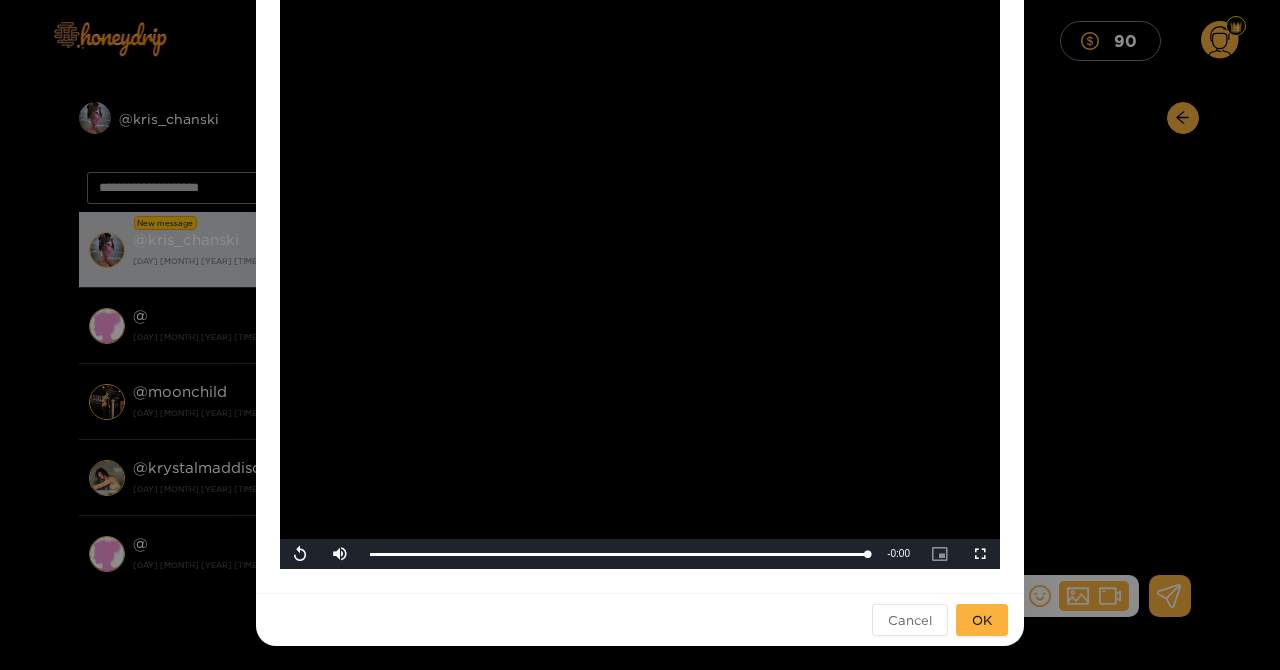 click on "**********" at bounding box center (640, 335) 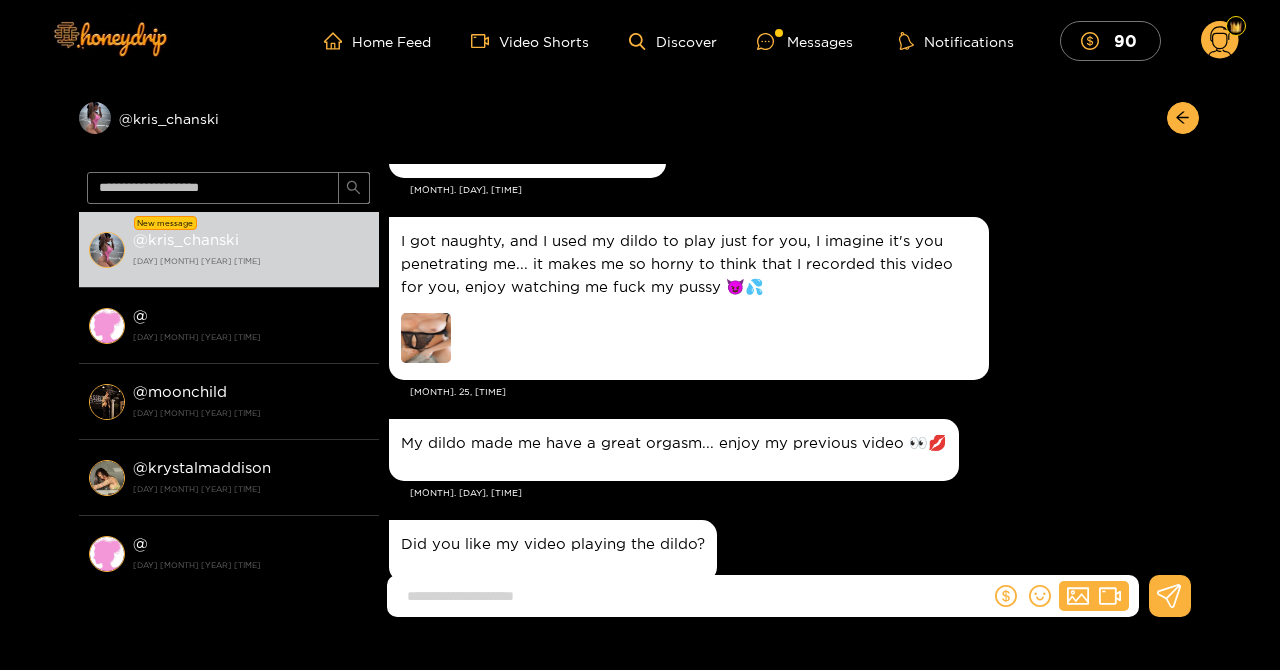 scroll, scrollTop: 105, scrollLeft: 0, axis: vertical 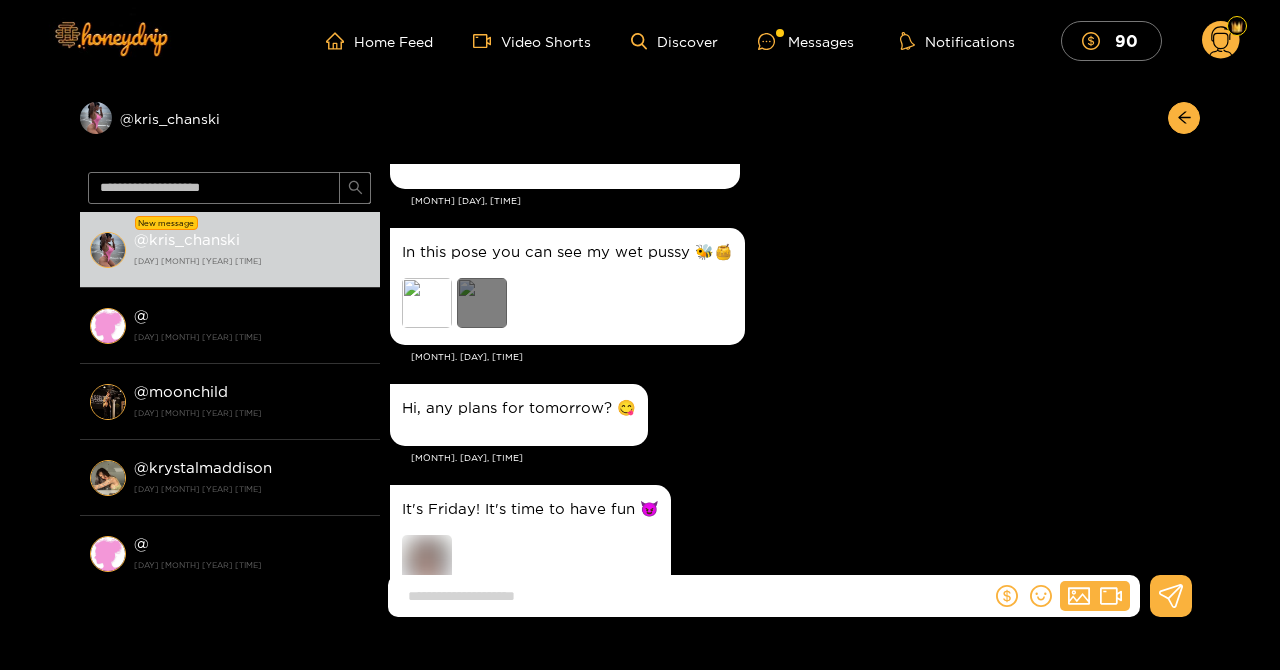 click on "Preview" at bounding box center (482, 303) 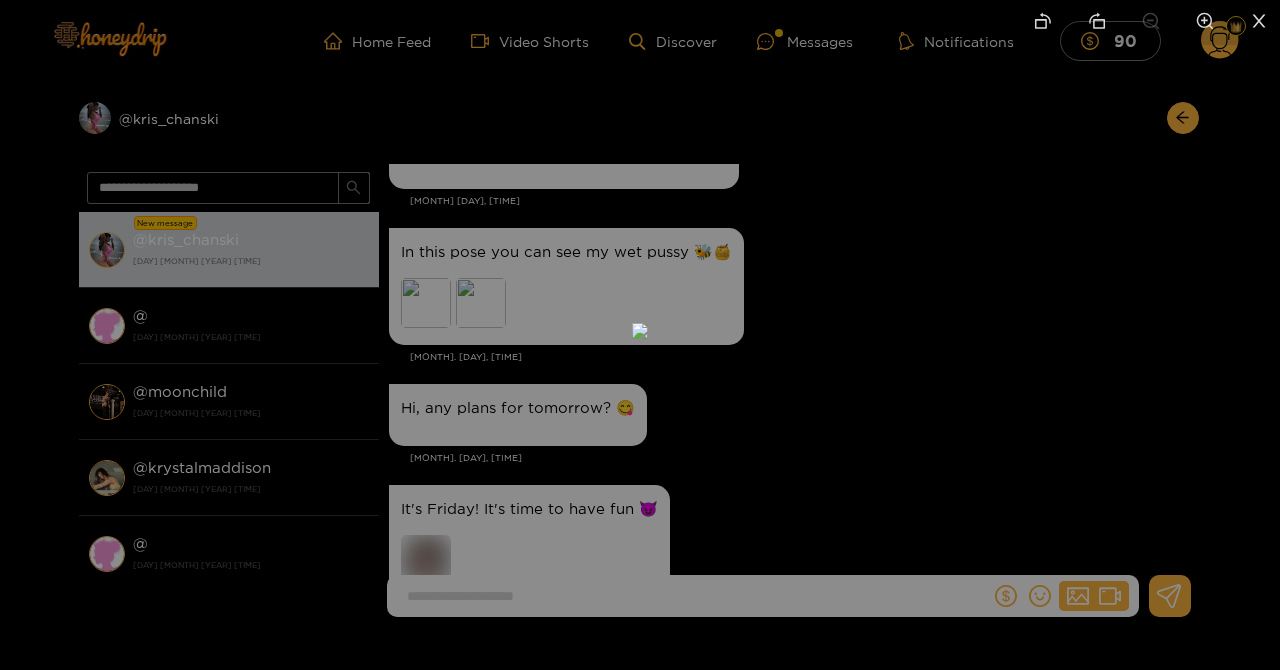 click at bounding box center (640, 335) 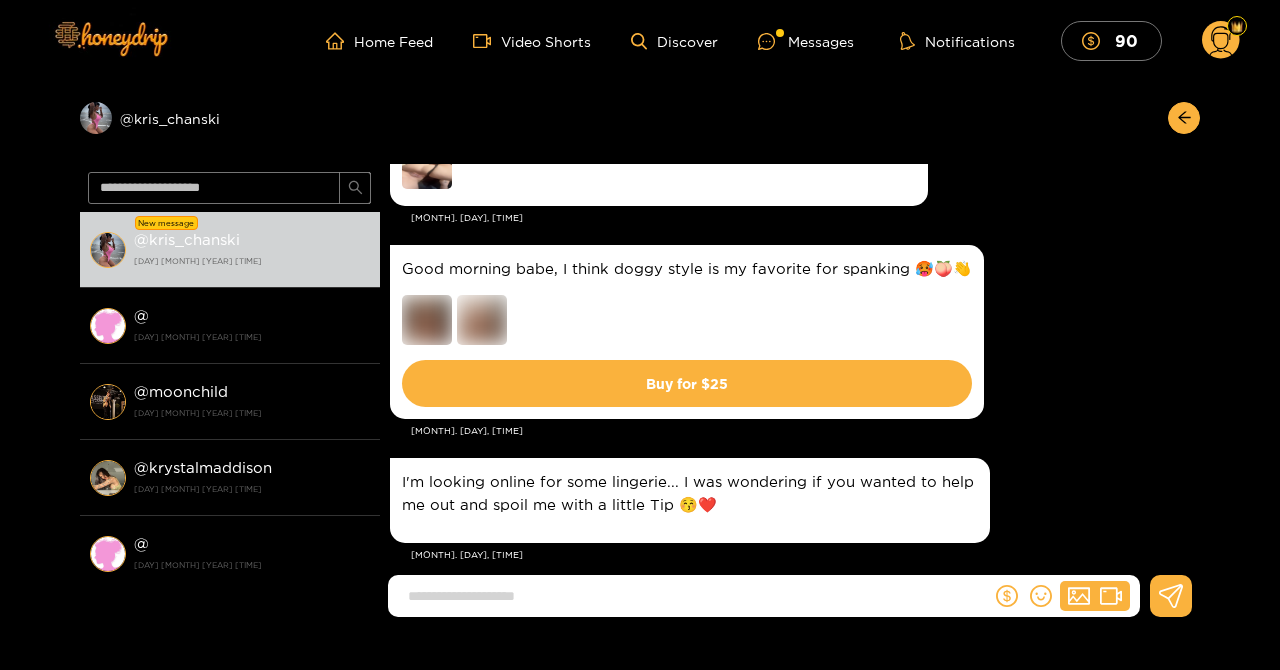 scroll, scrollTop: 13457, scrollLeft: 0, axis: vertical 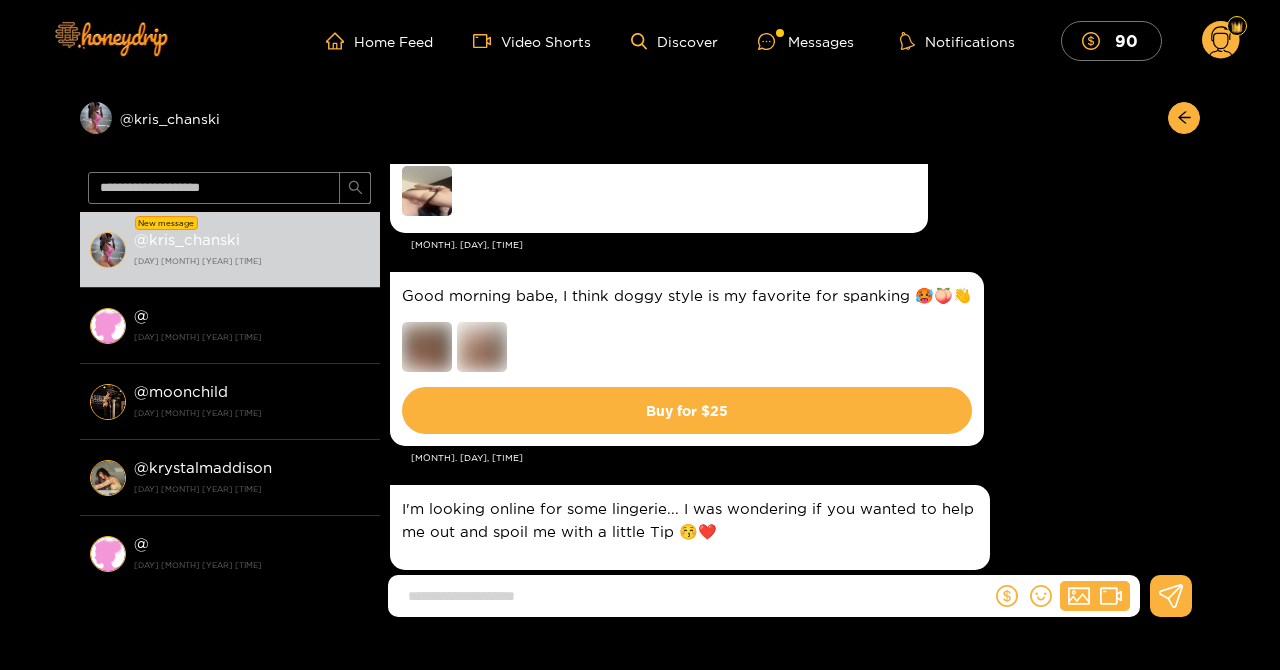 click at bounding box center [427, 191] 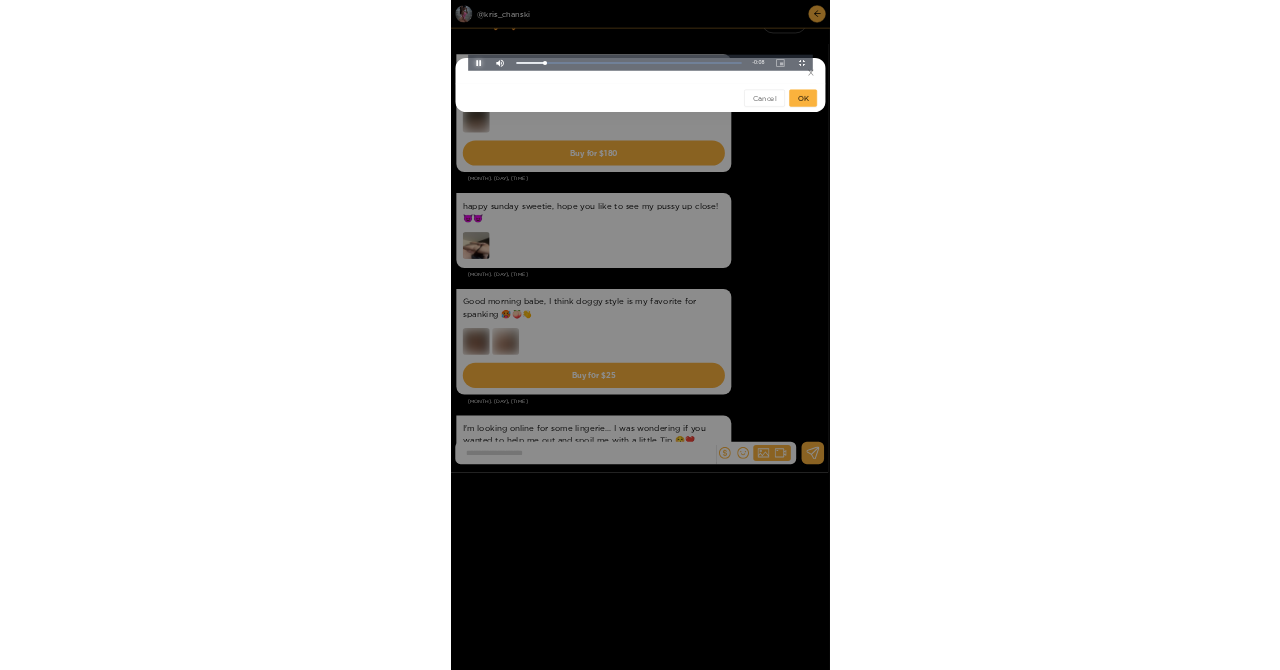 scroll, scrollTop: 0, scrollLeft: 0, axis: both 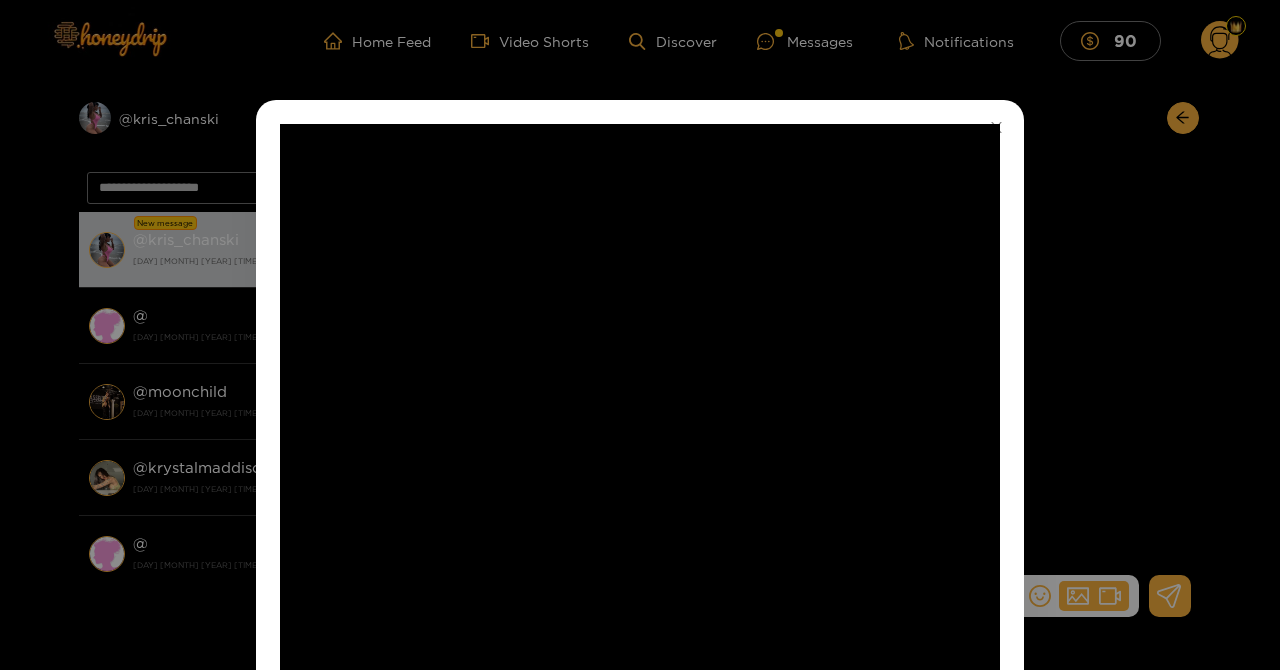 click on "**********" at bounding box center (640, 335) 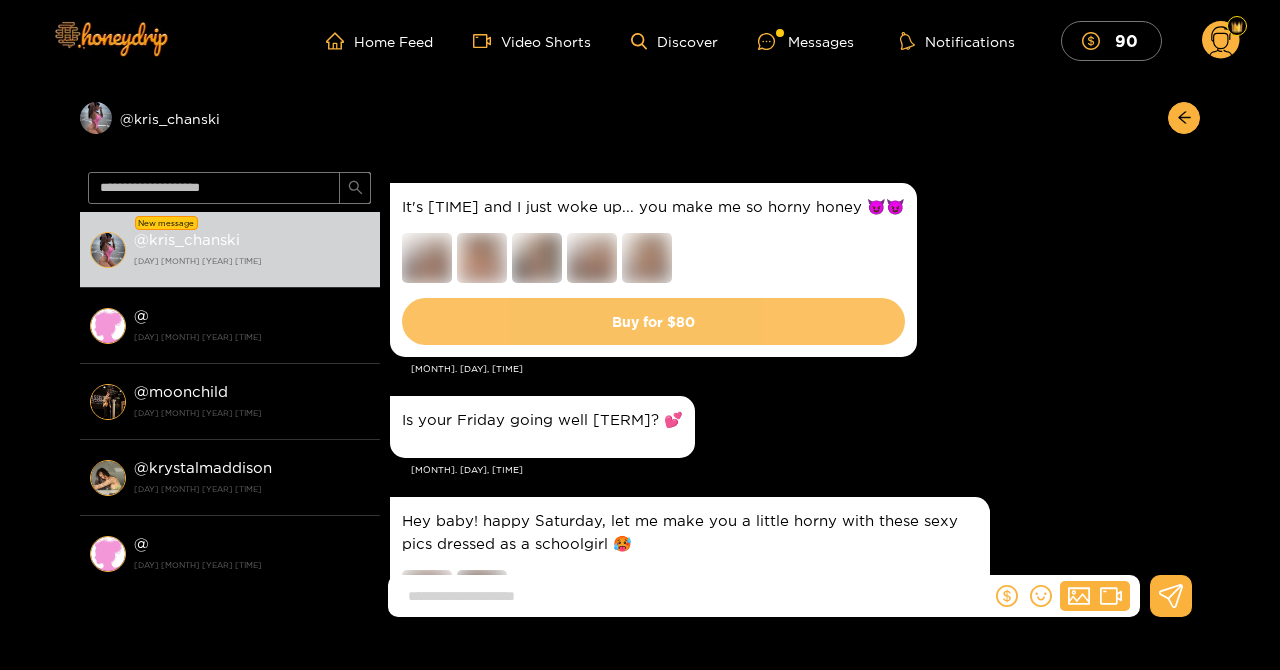 scroll, scrollTop: 21208, scrollLeft: 0, axis: vertical 